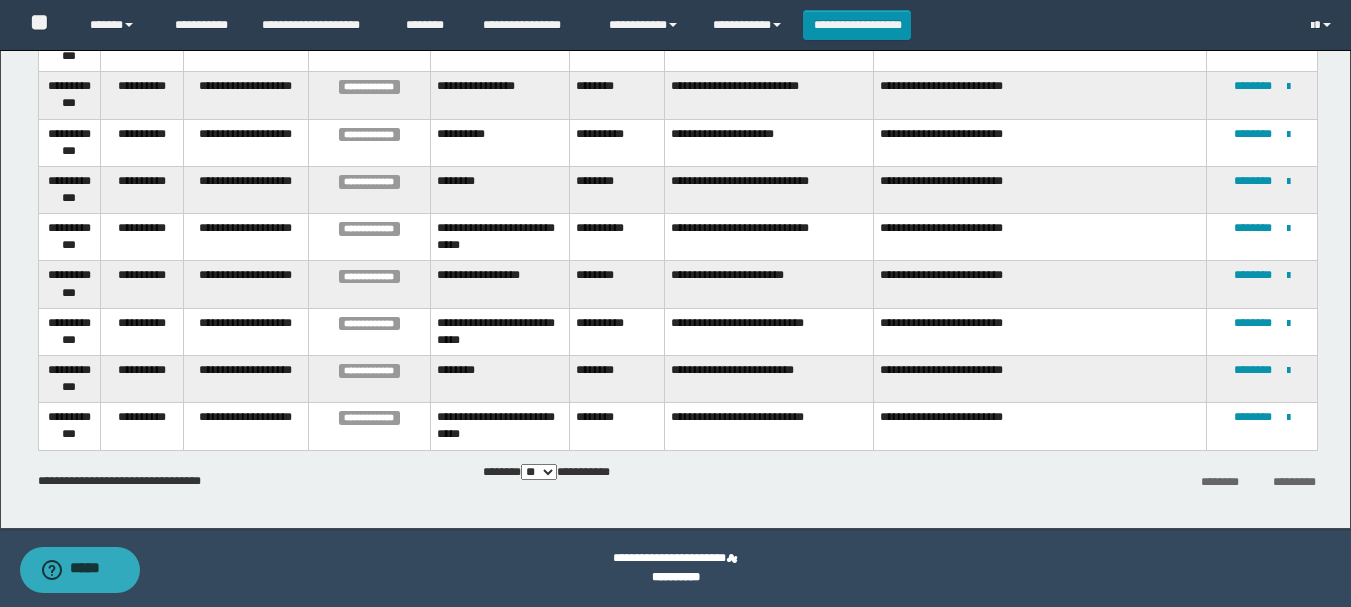 scroll, scrollTop: 0, scrollLeft: 0, axis: both 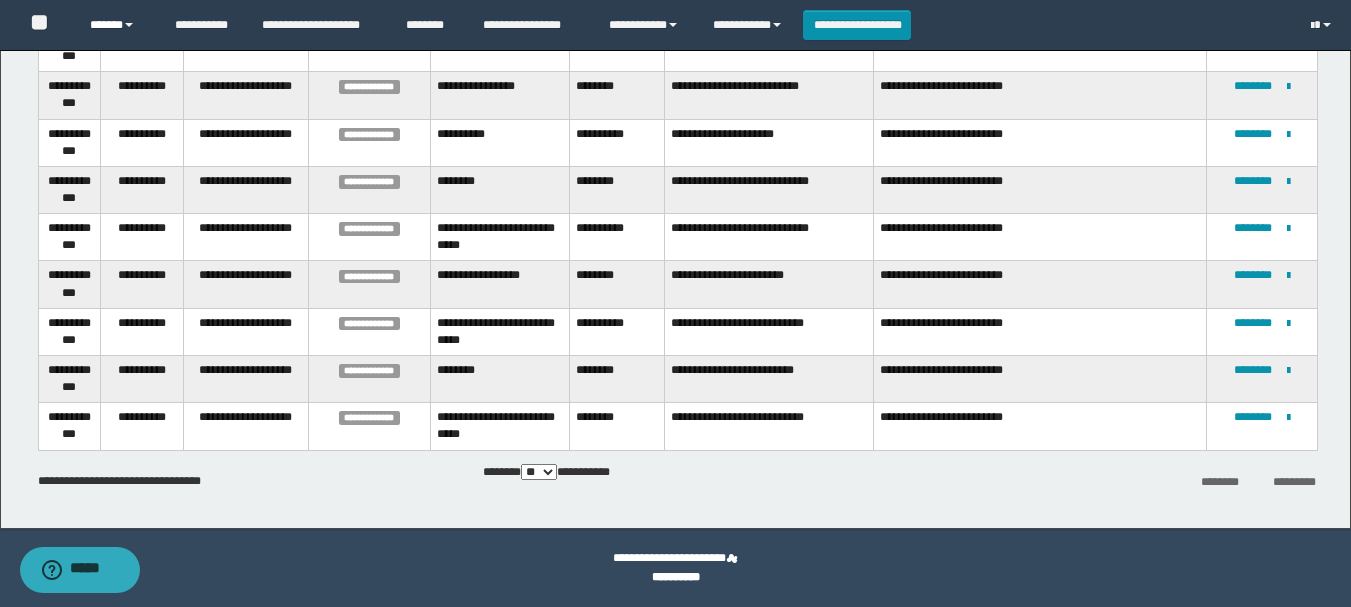 click on "******" at bounding box center (117, 25) 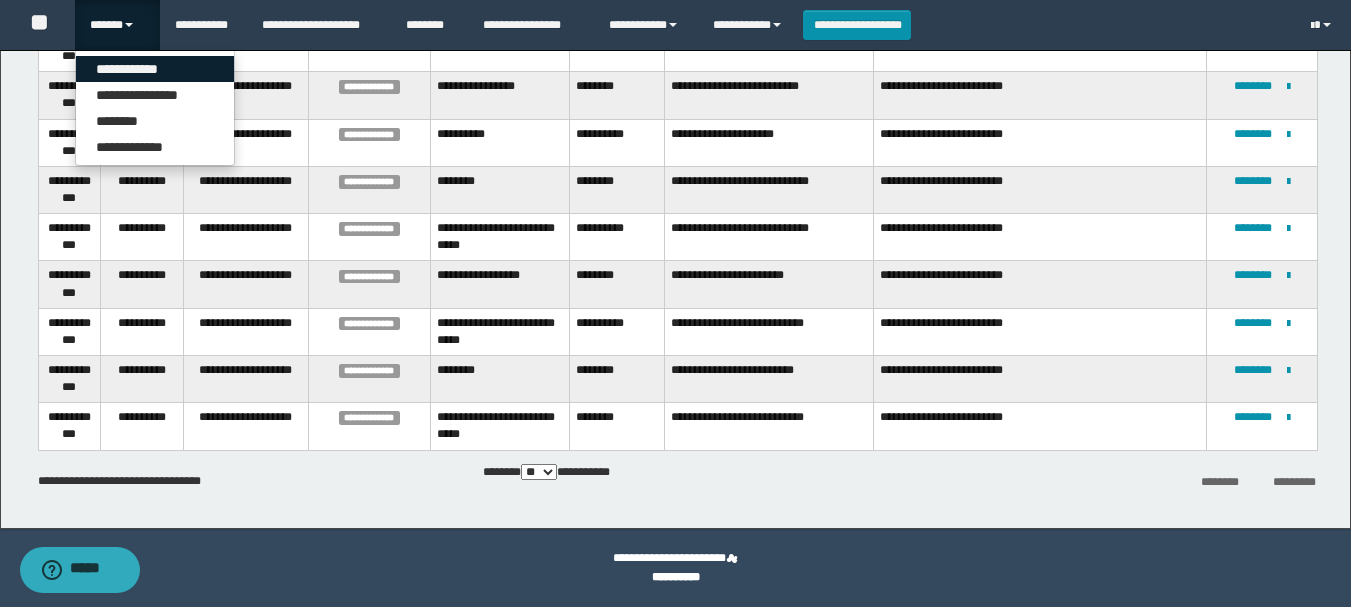 click on "**********" at bounding box center (155, 69) 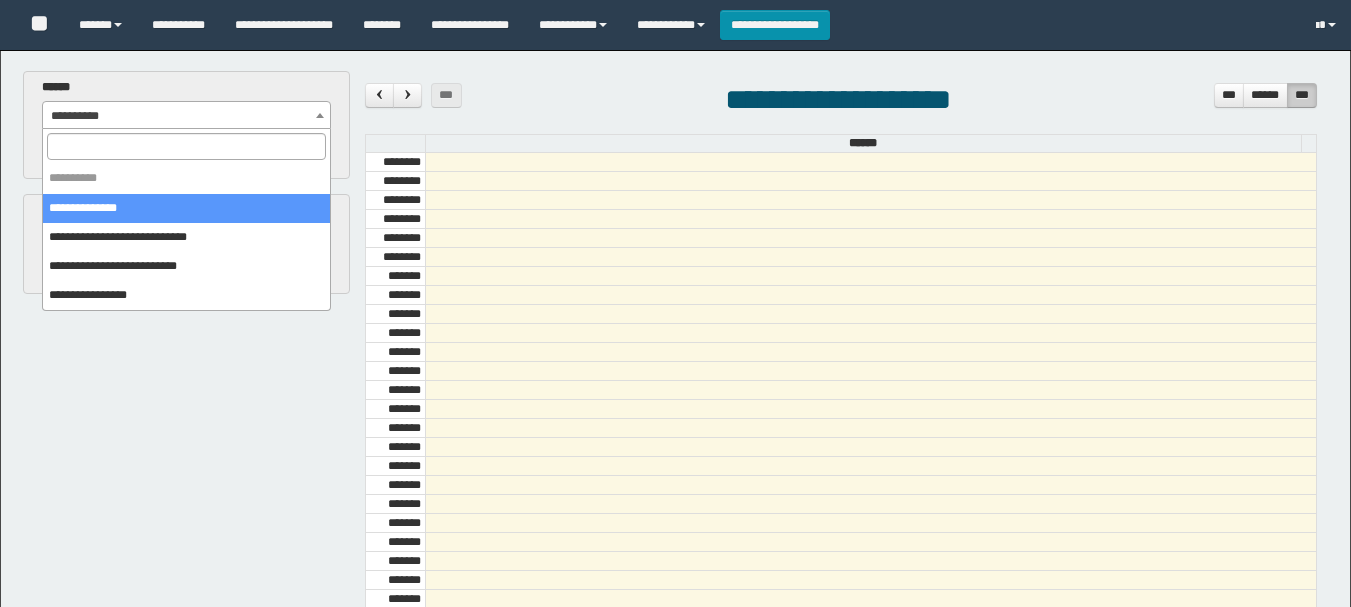 scroll, scrollTop: 0, scrollLeft: 0, axis: both 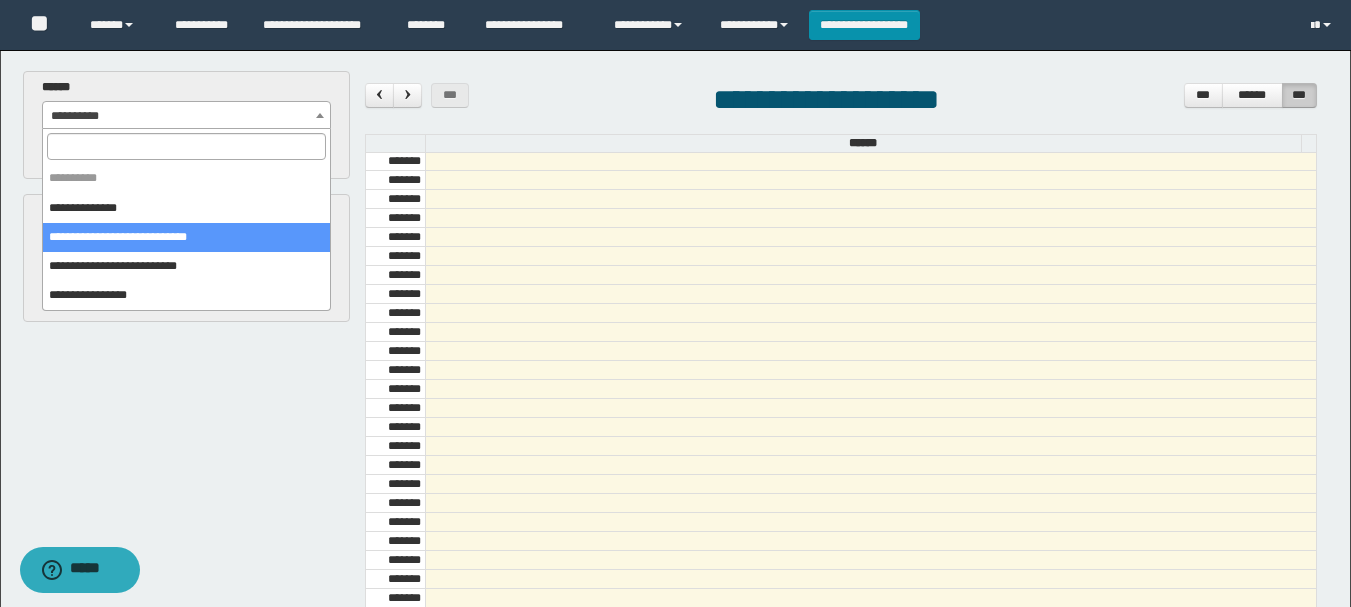 select on "******" 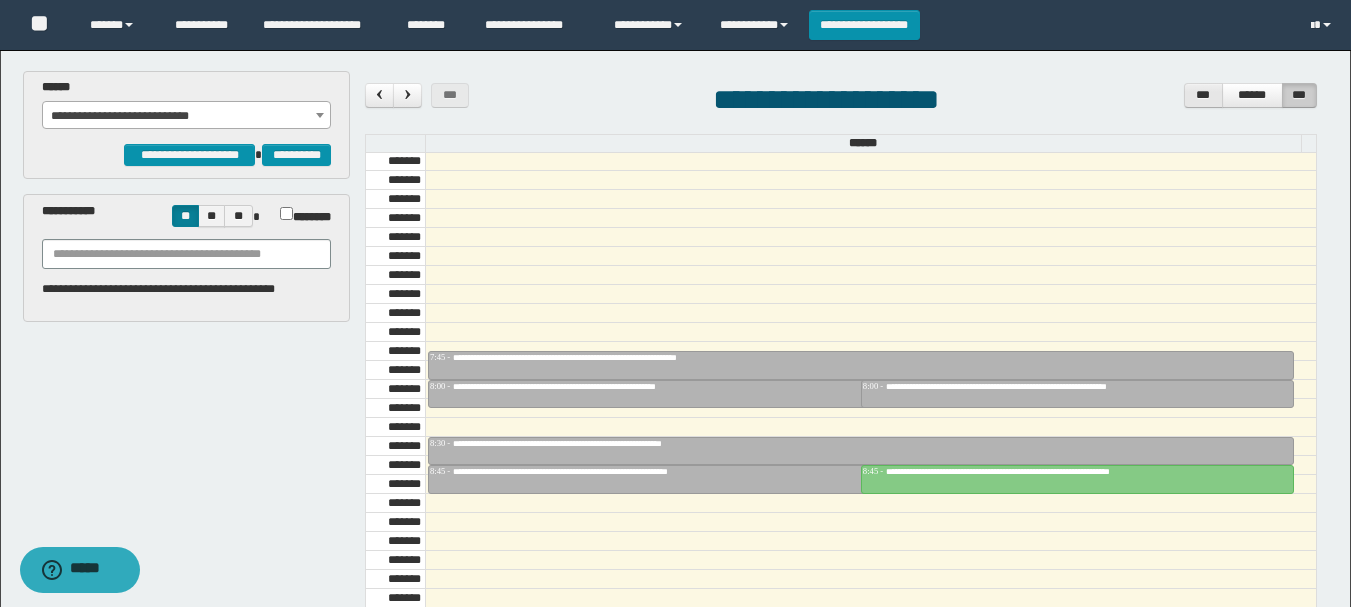 click on "***" at bounding box center (1203, 95) 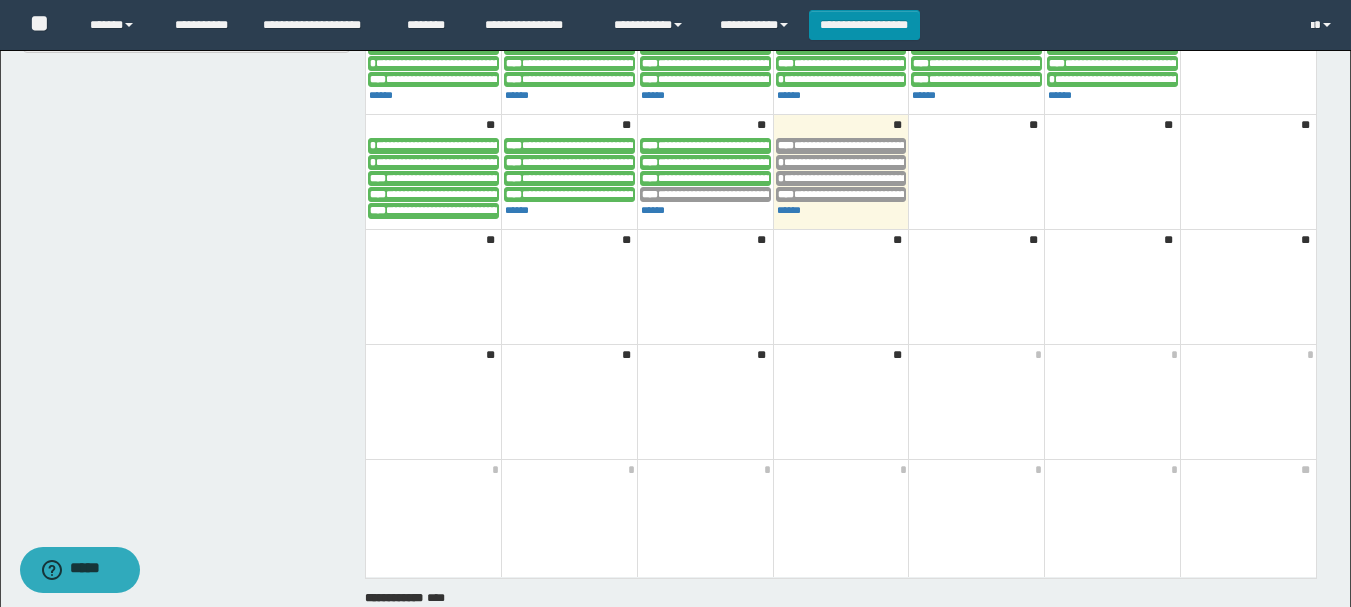 scroll, scrollTop: 0, scrollLeft: 0, axis: both 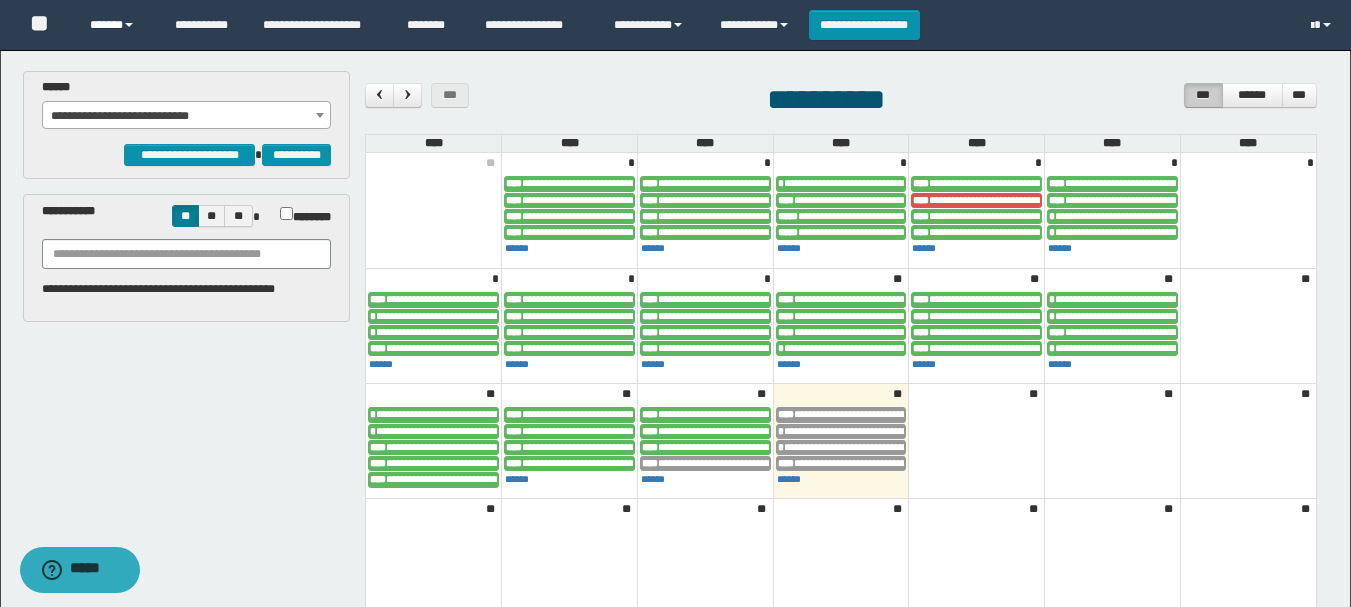 click on "******" at bounding box center [117, 25] 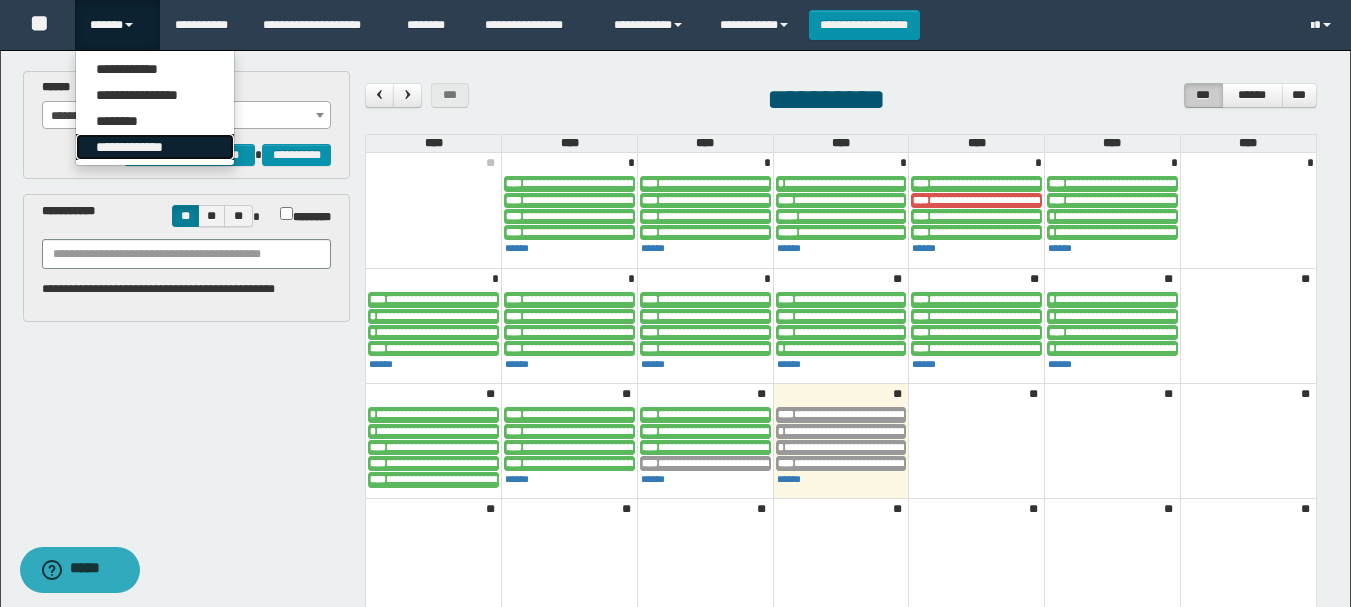 click on "**********" at bounding box center (155, 147) 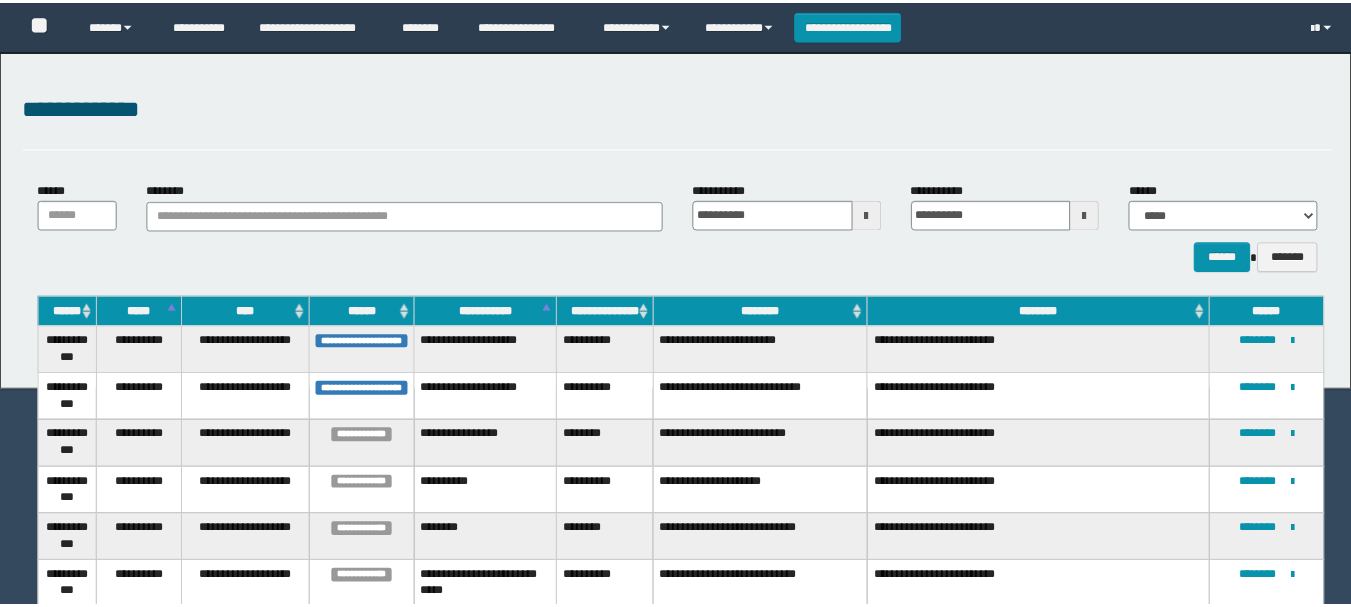 scroll, scrollTop: 0, scrollLeft: 0, axis: both 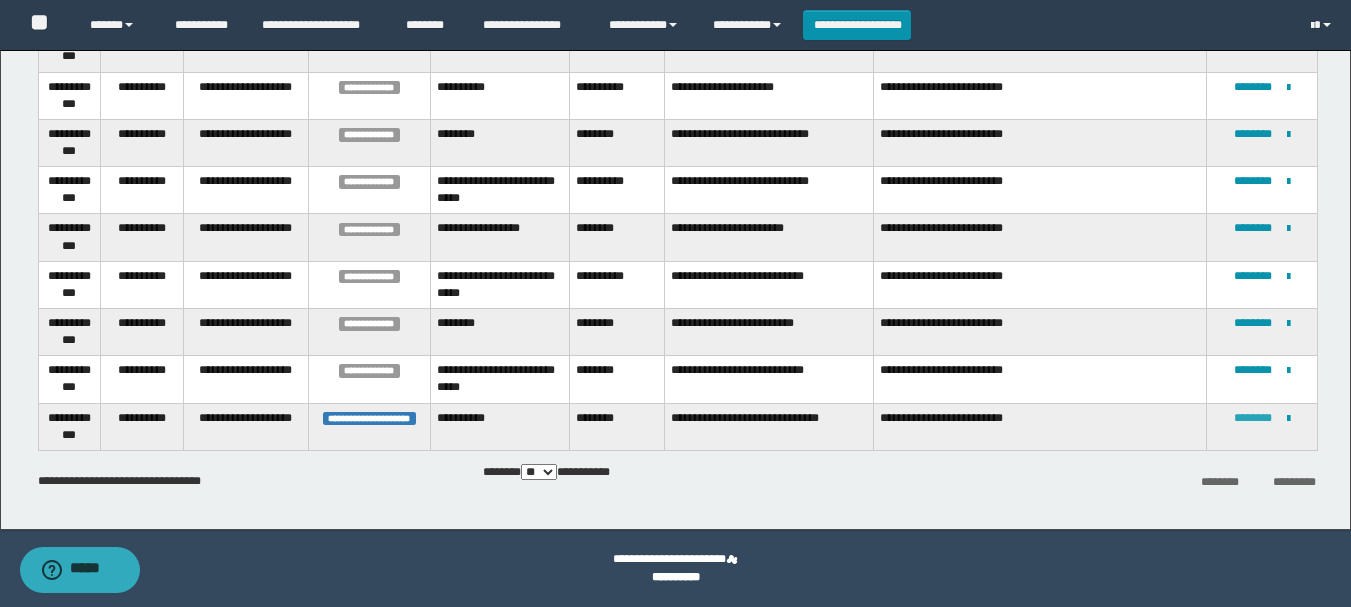 click on "********" at bounding box center [1253, 418] 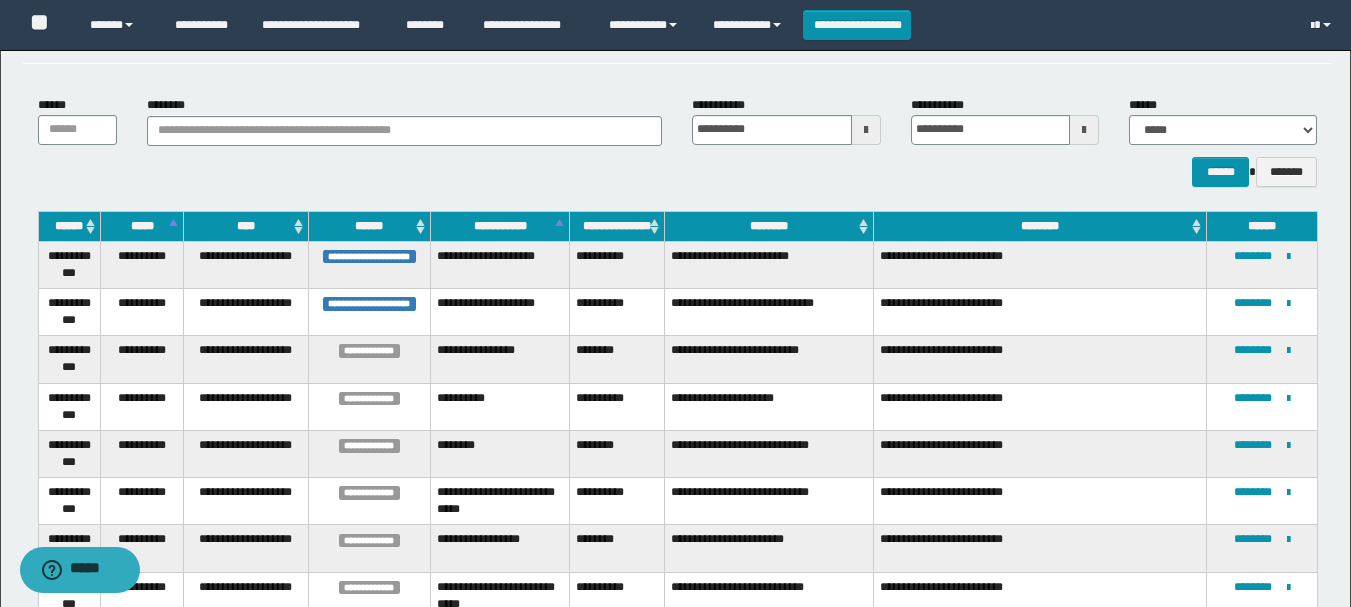 scroll, scrollTop: 200, scrollLeft: 0, axis: vertical 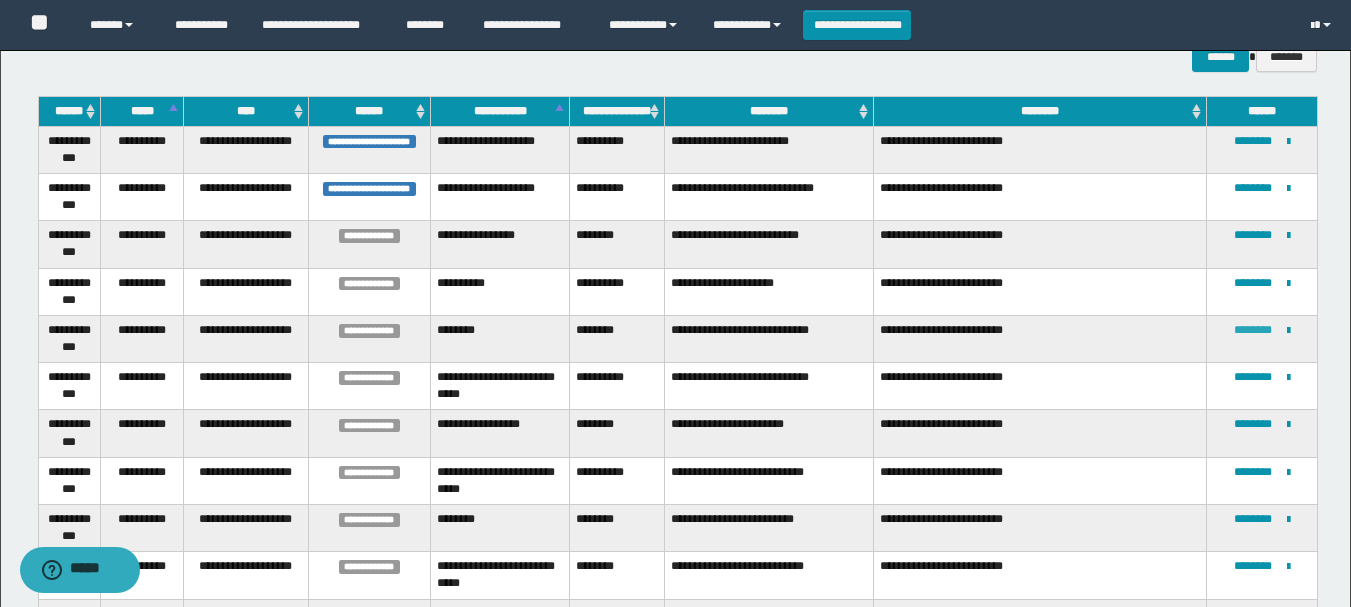 click on "********" at bounding box center (1253, 330) 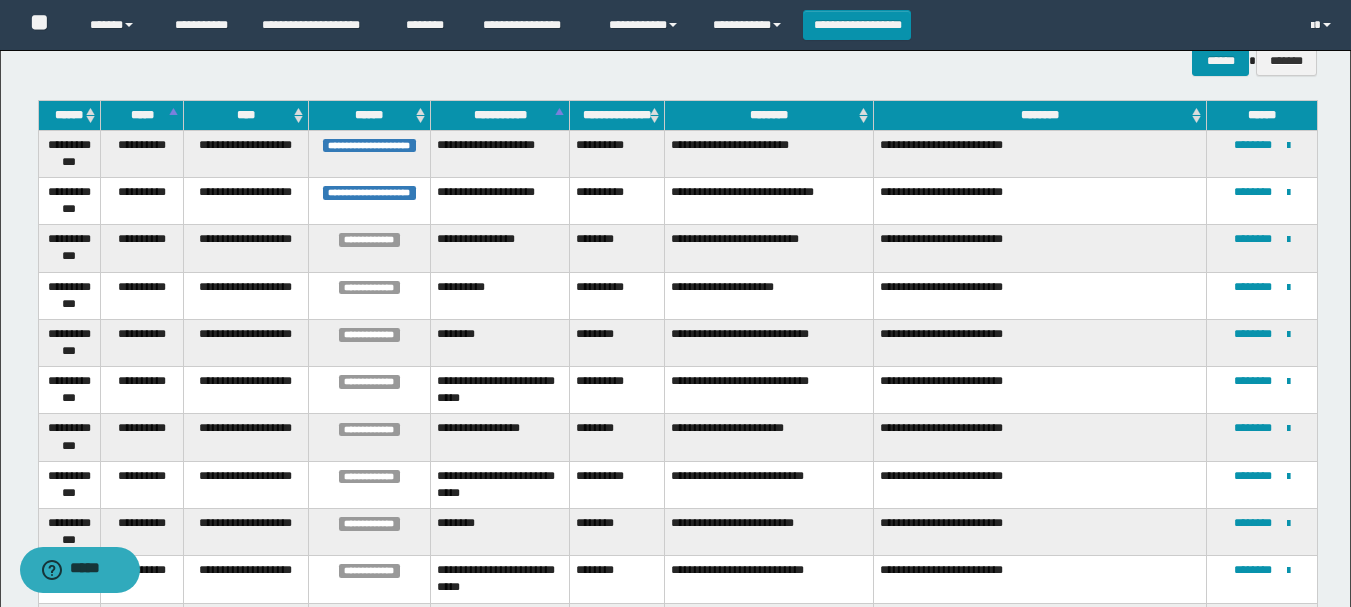 scroll, scrollTop: 396, scrollLeft: 0, axis: vertical 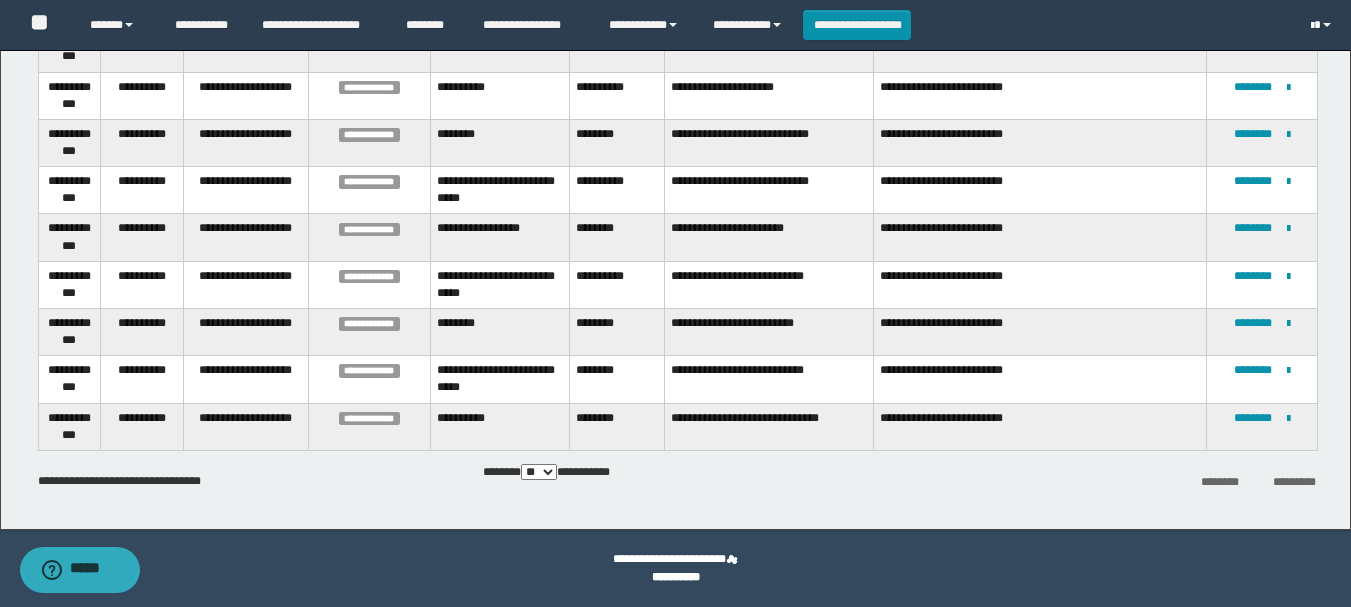 click at bounding box center (1312, 26) 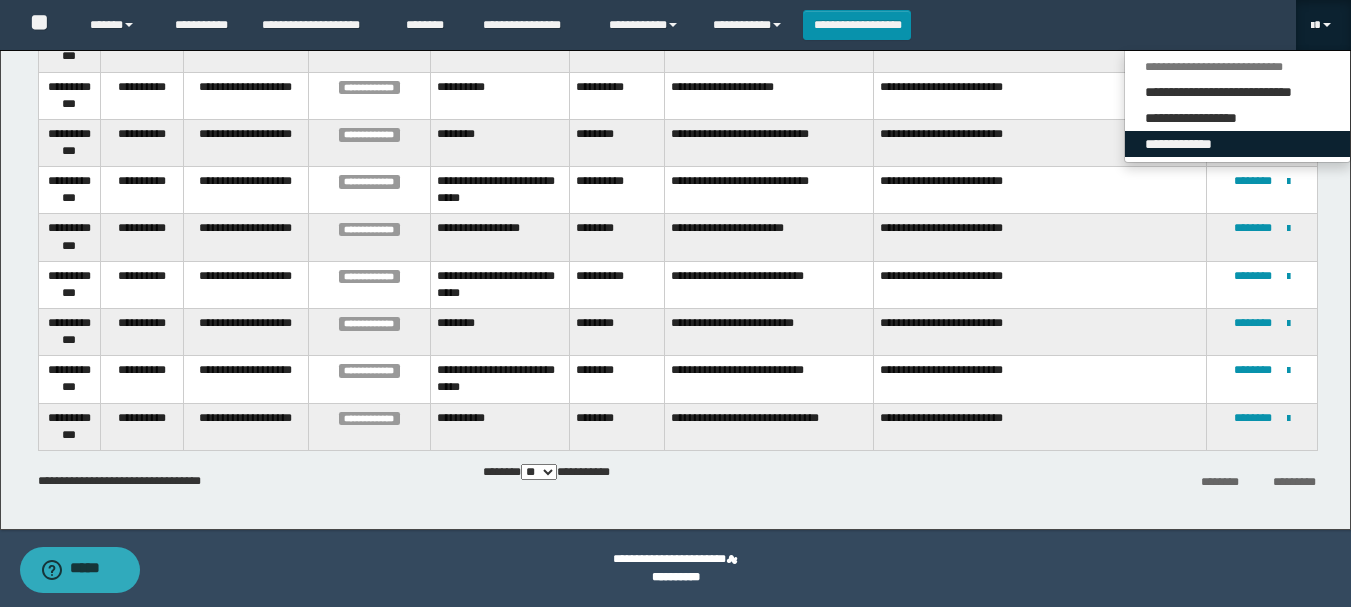 click on "**********" at bounding box center (1237, 144) 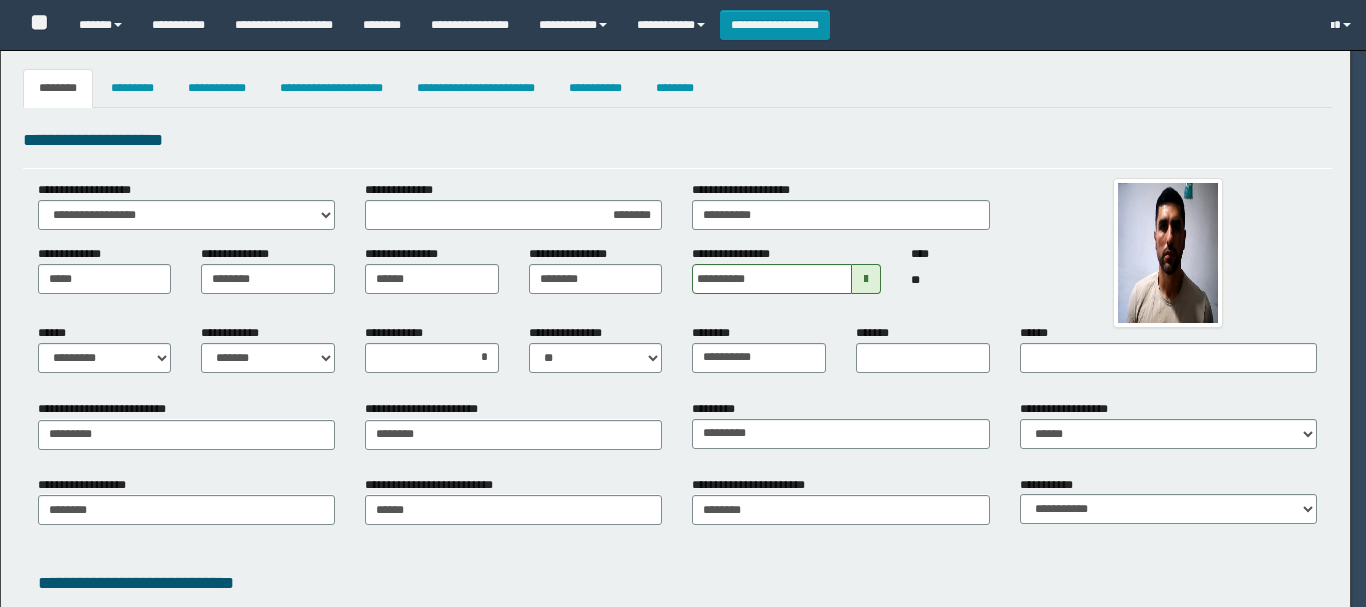 select on "*" 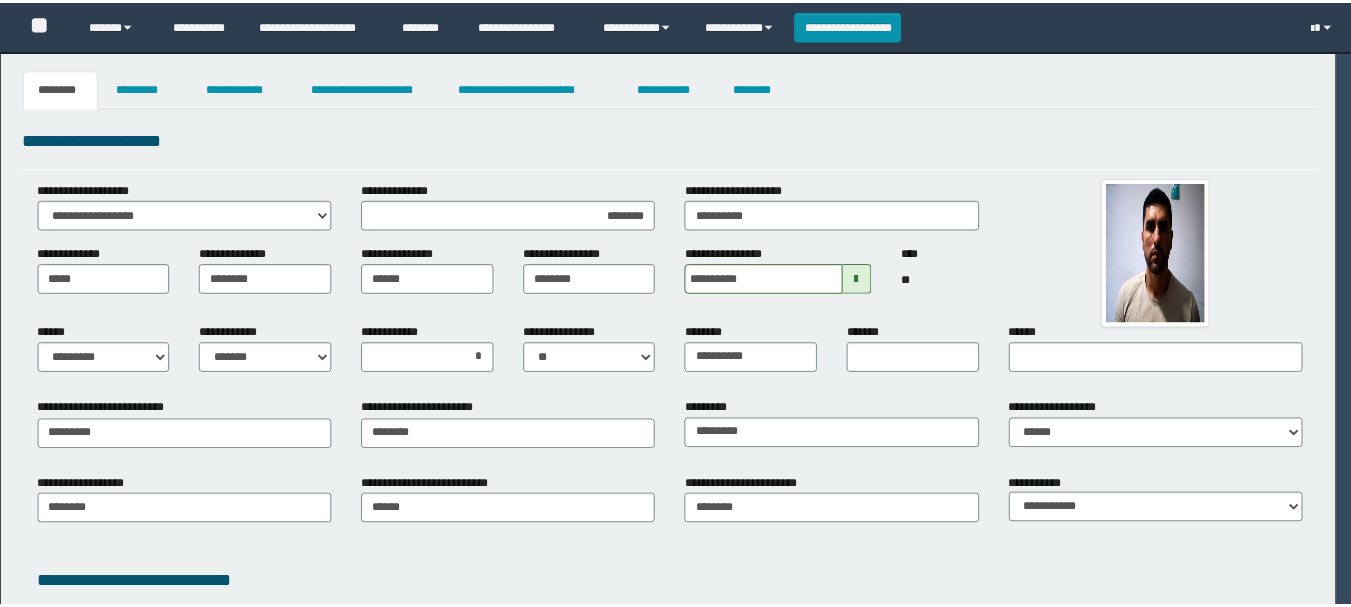 scroll, scrollTop: 0, scrollLeft: 0, axis: both 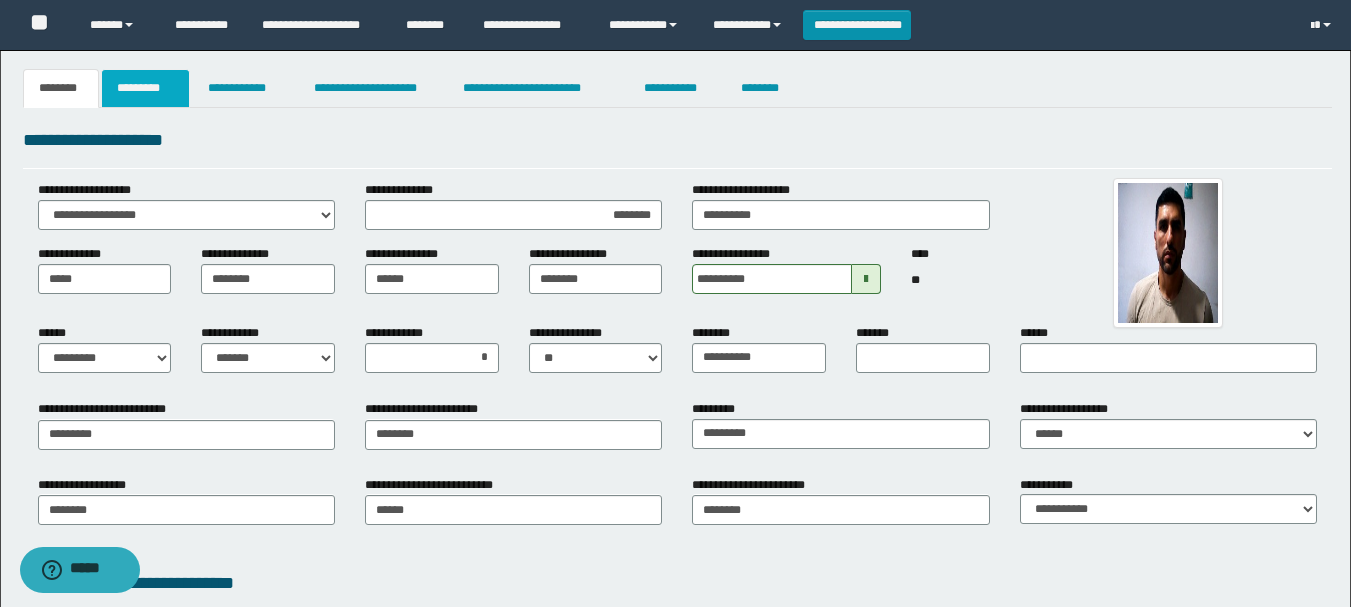 click on "*********" at bounding box center [145, 88] 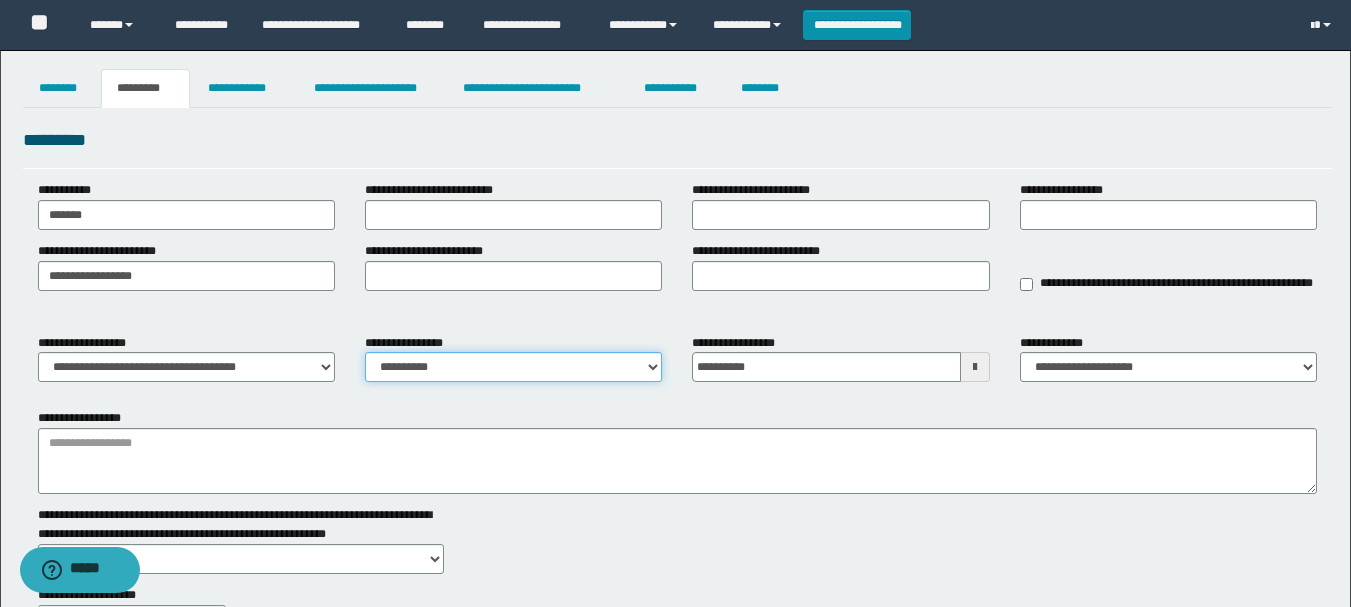 click on "**********" at bounding box center [513, 367] 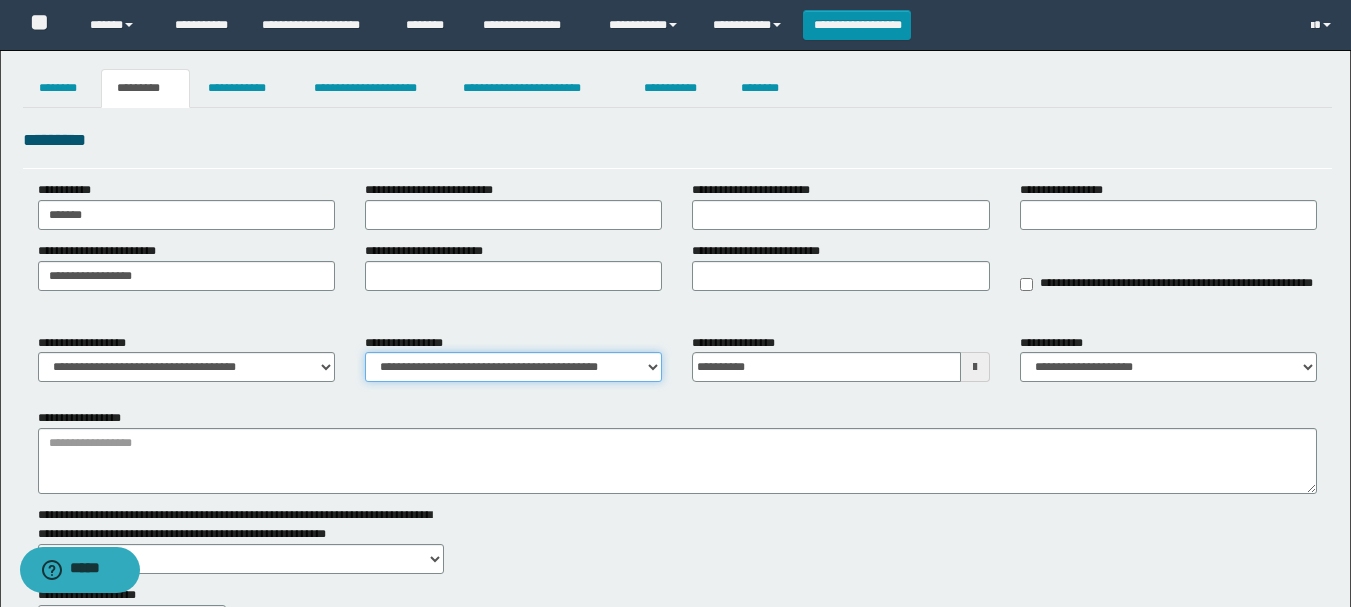 click on "**********" at bounding box center [513, 367] 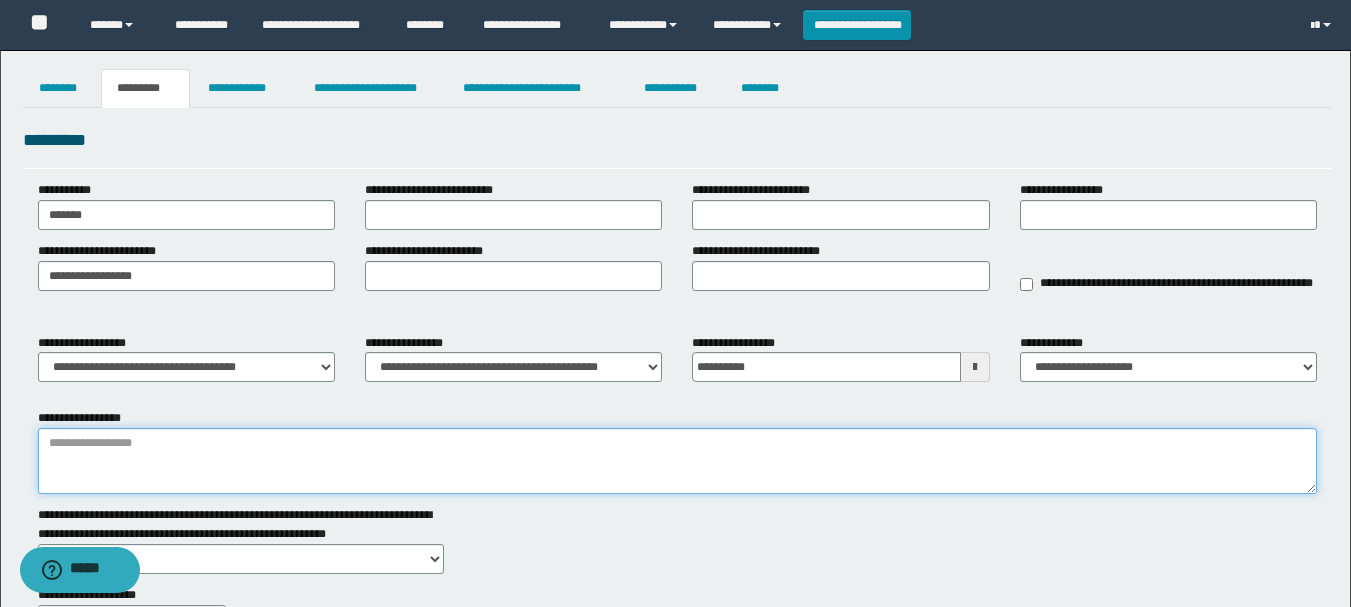 click on "**********" at bounding box center [677, 461] 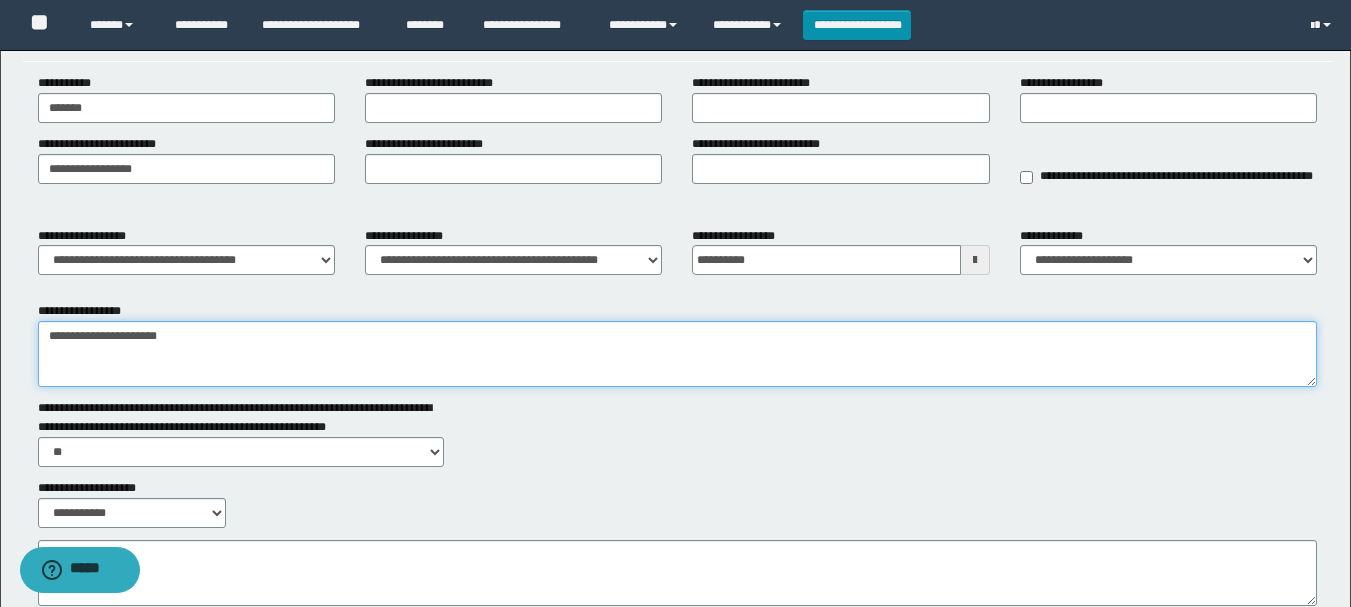 scroll, scrollTop: 321, scrollLeft: 0, axis: vertical 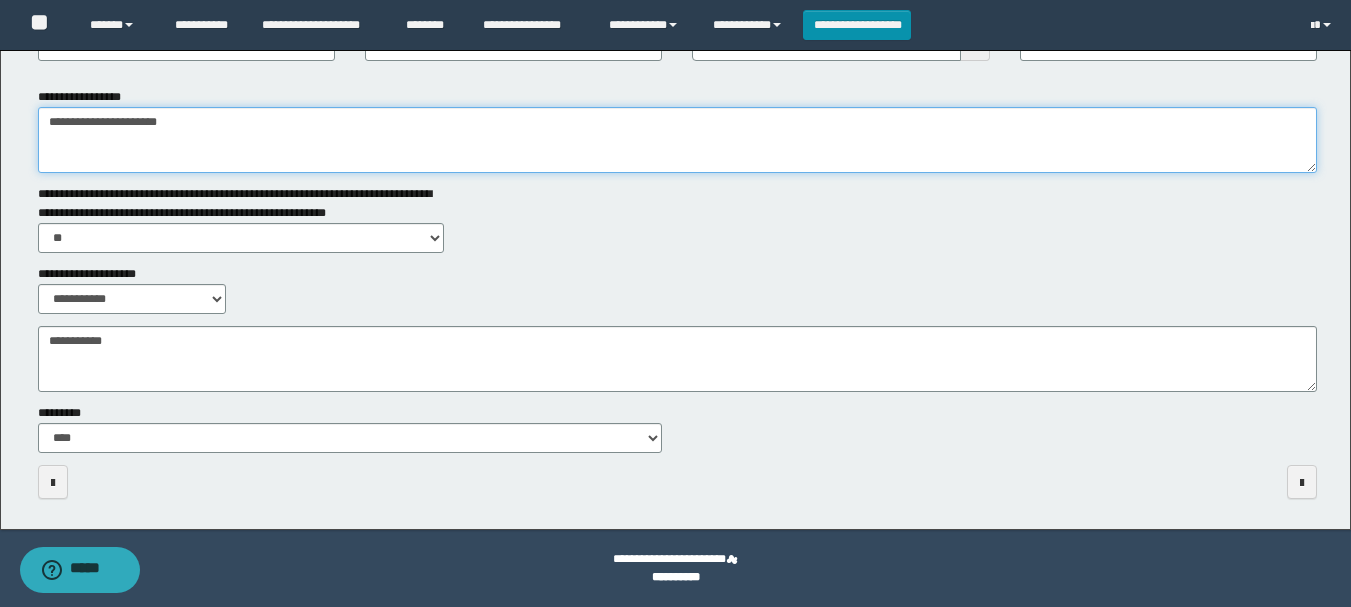type on "**********" 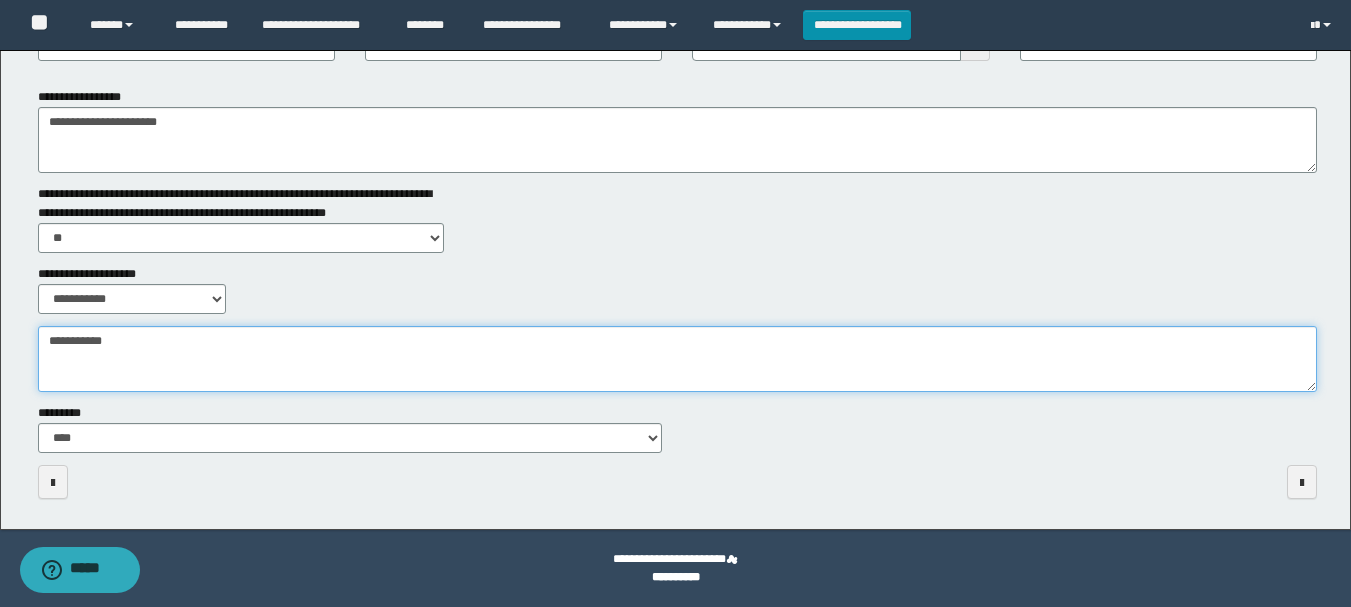 click on "**********" at bounding box center [677, 359] 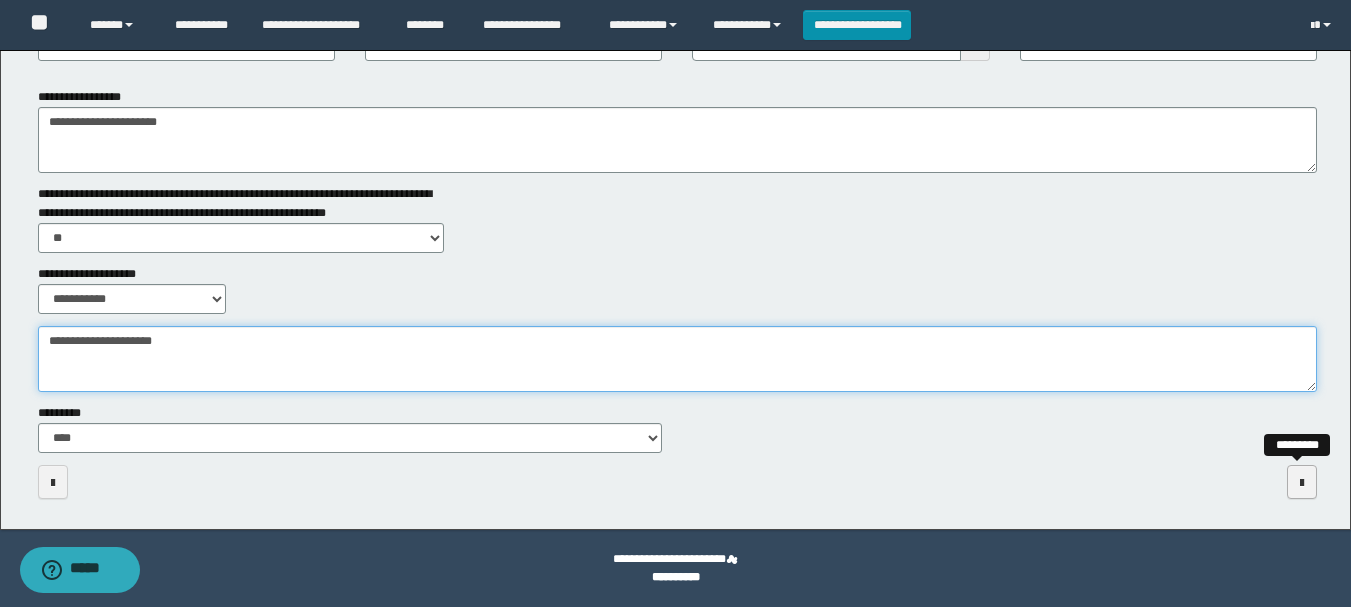 type on "**********" 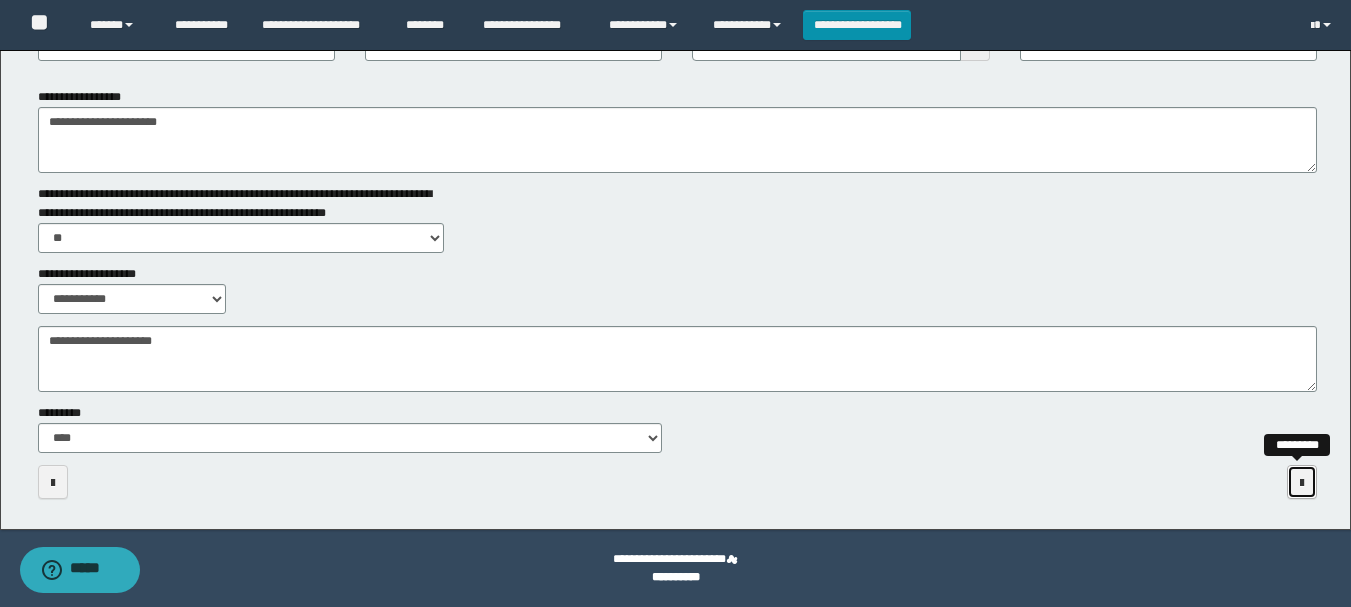 click at bounding box center (1302, 482) 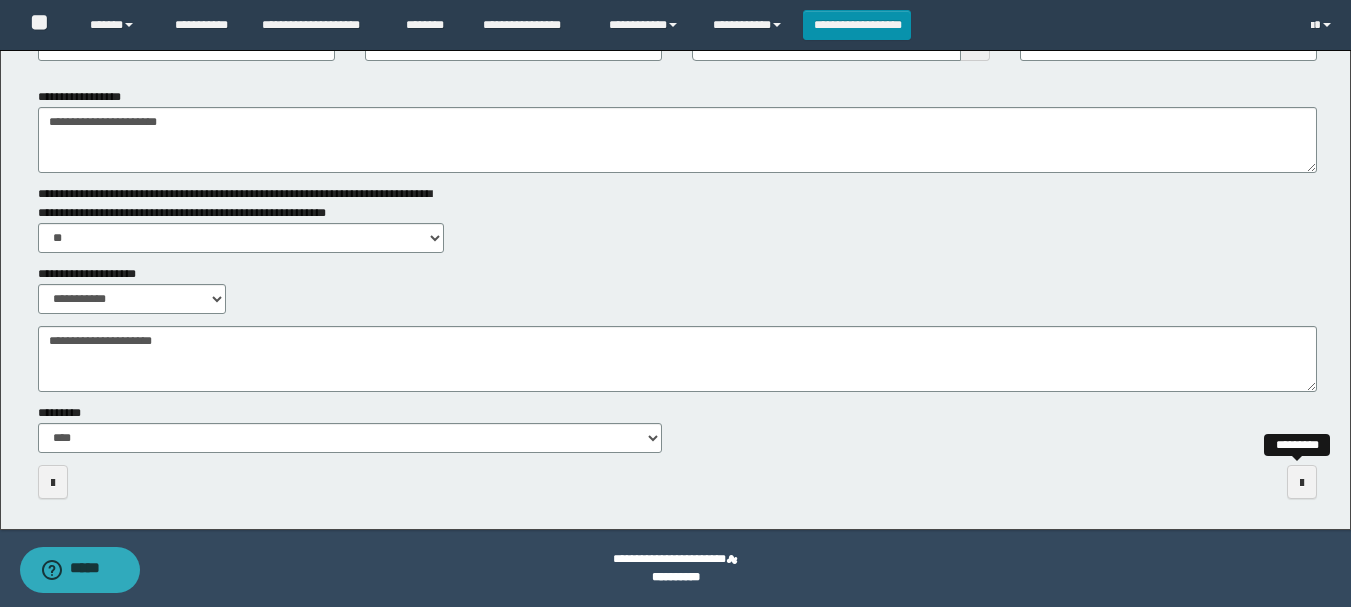 scroll, scrollTop: 0, scrollLeft: 0, axis: both 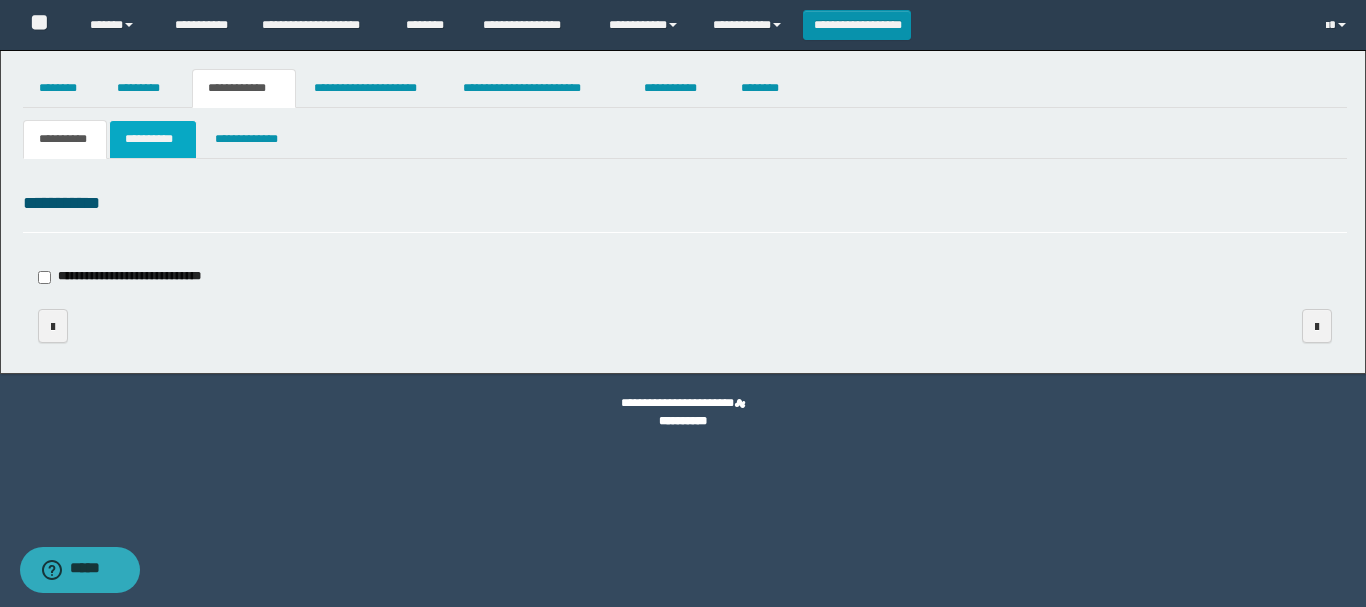 click on "**********" at bounding box center (153, 139) 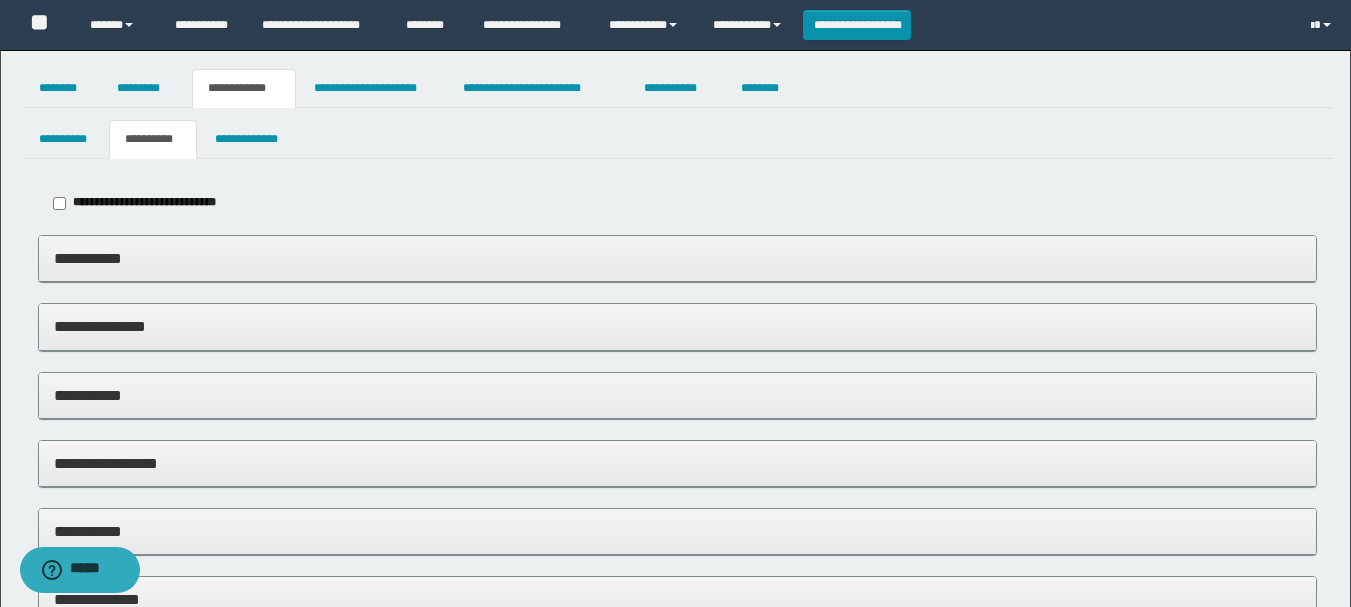 click on "**********" at bounding box center [677, 259] 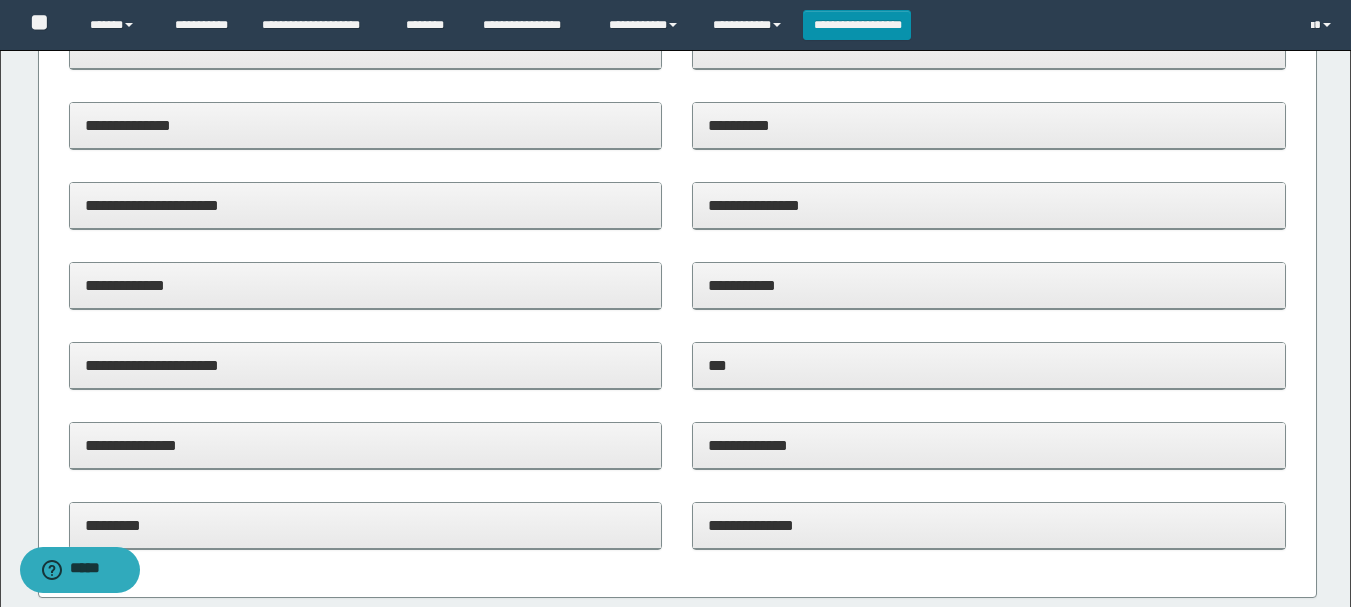 scroll, scrollTop: 400, scrollLeft: 0, axis: vertical 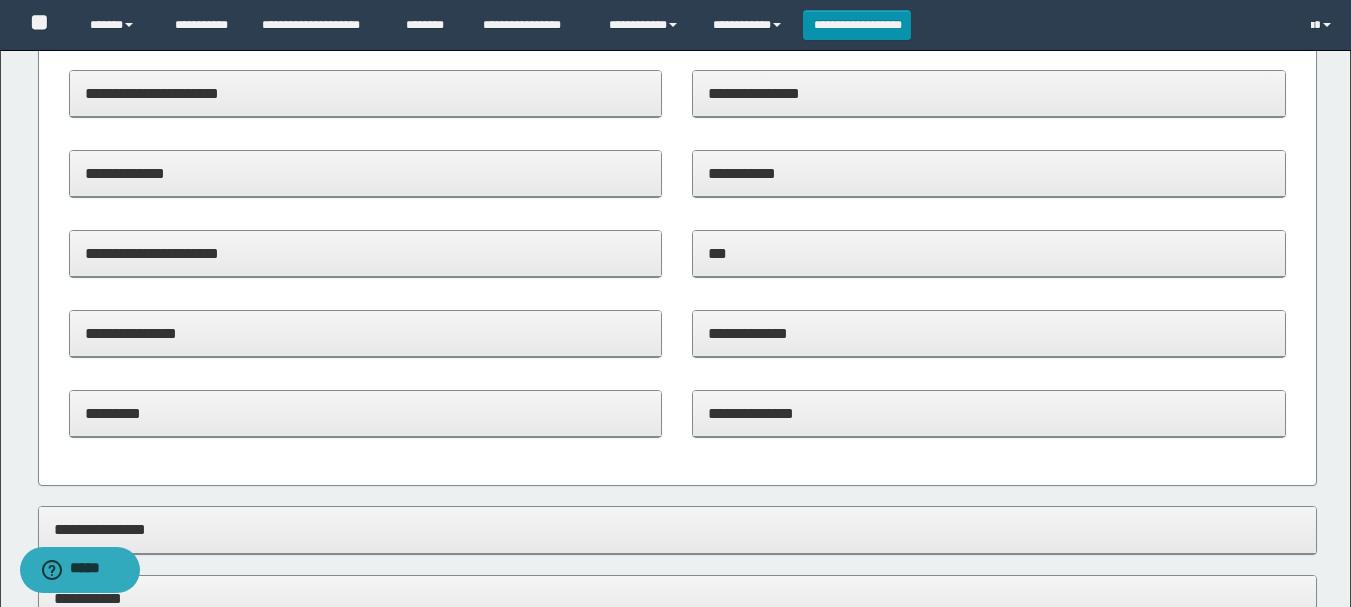 click on "**********" at bounding box center [366, 334] 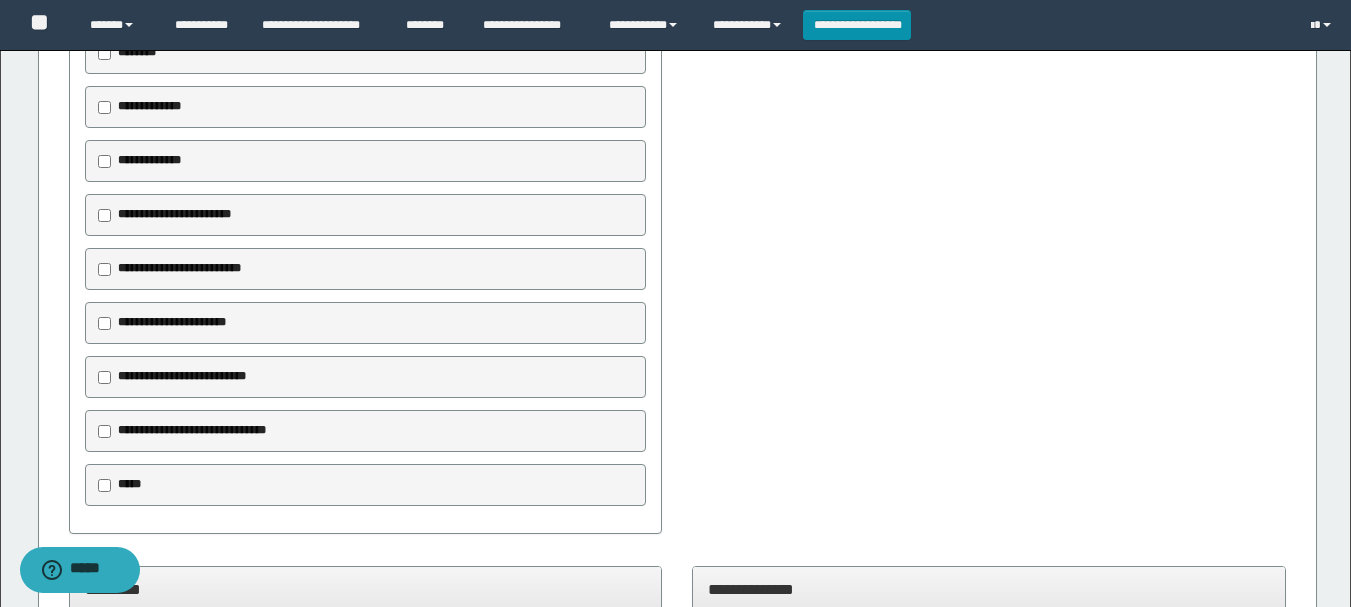 scroll, scrollTop: 800, scrollLeft: 0, axis: vertical 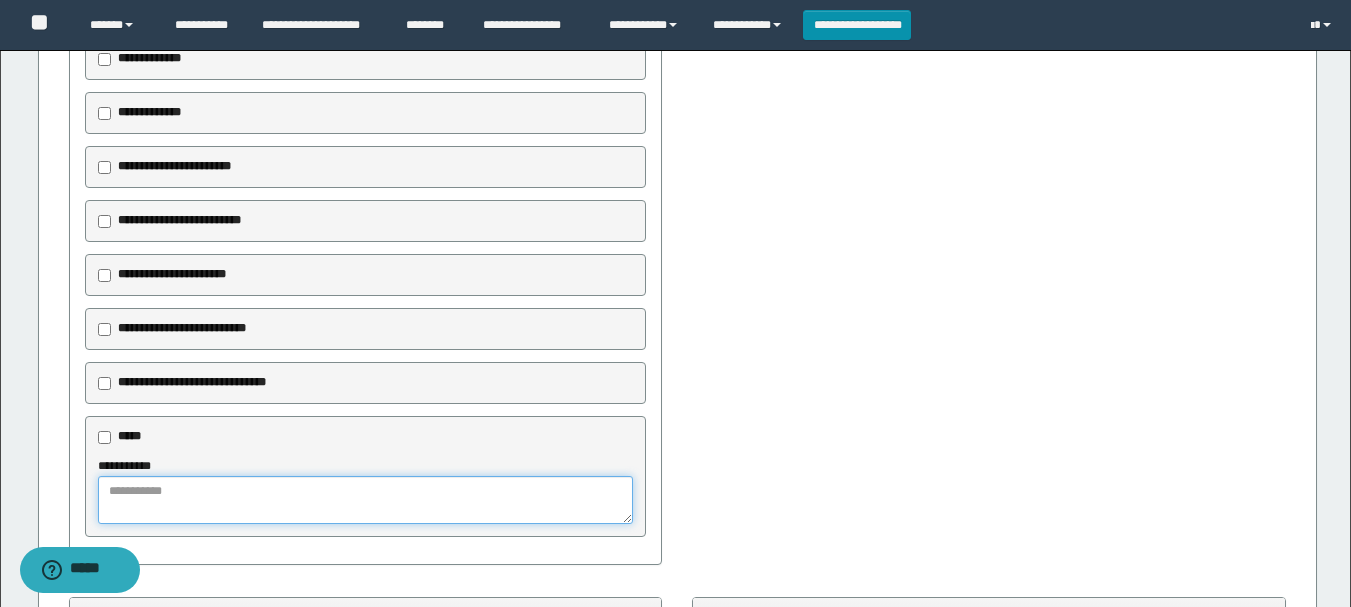 click at bounding box center (366, 500) 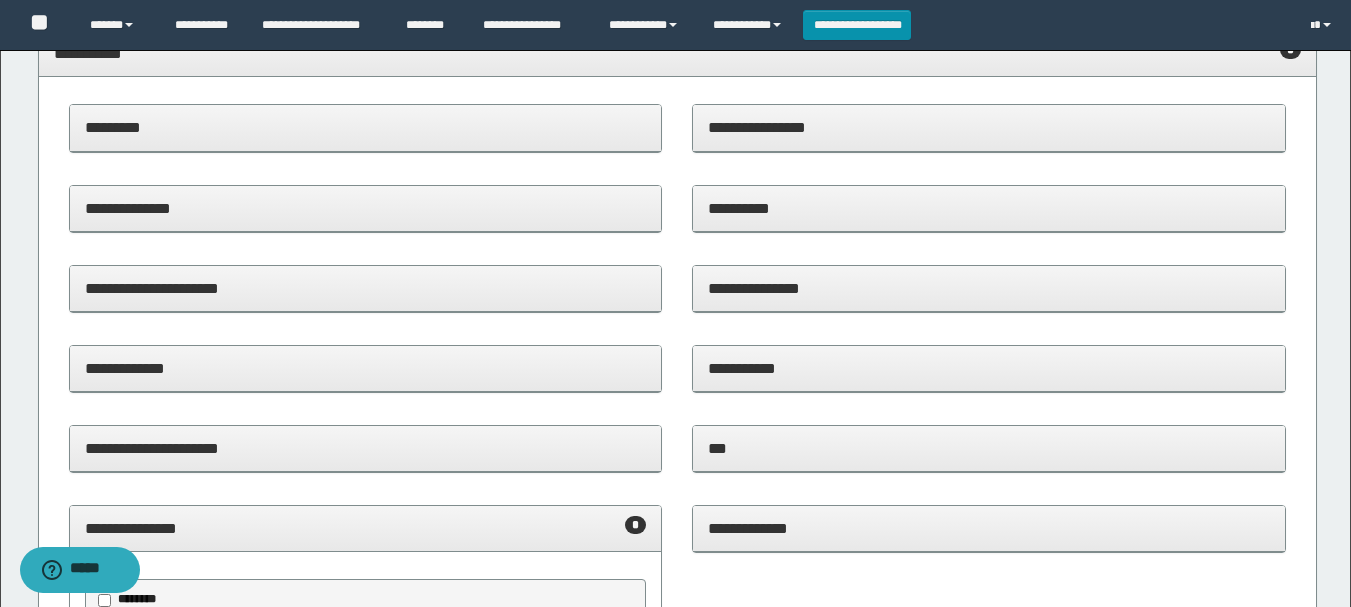 scroll, scrollTop: 0, scrollLeft: 0, axis: both 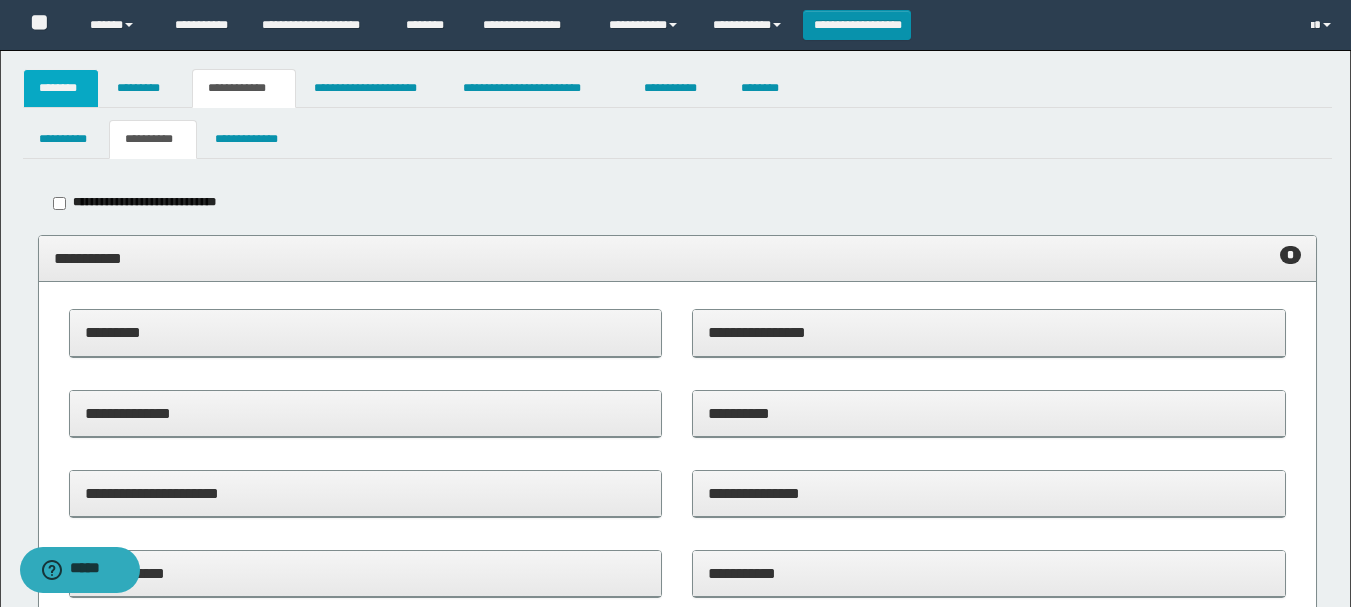 type on "**********" 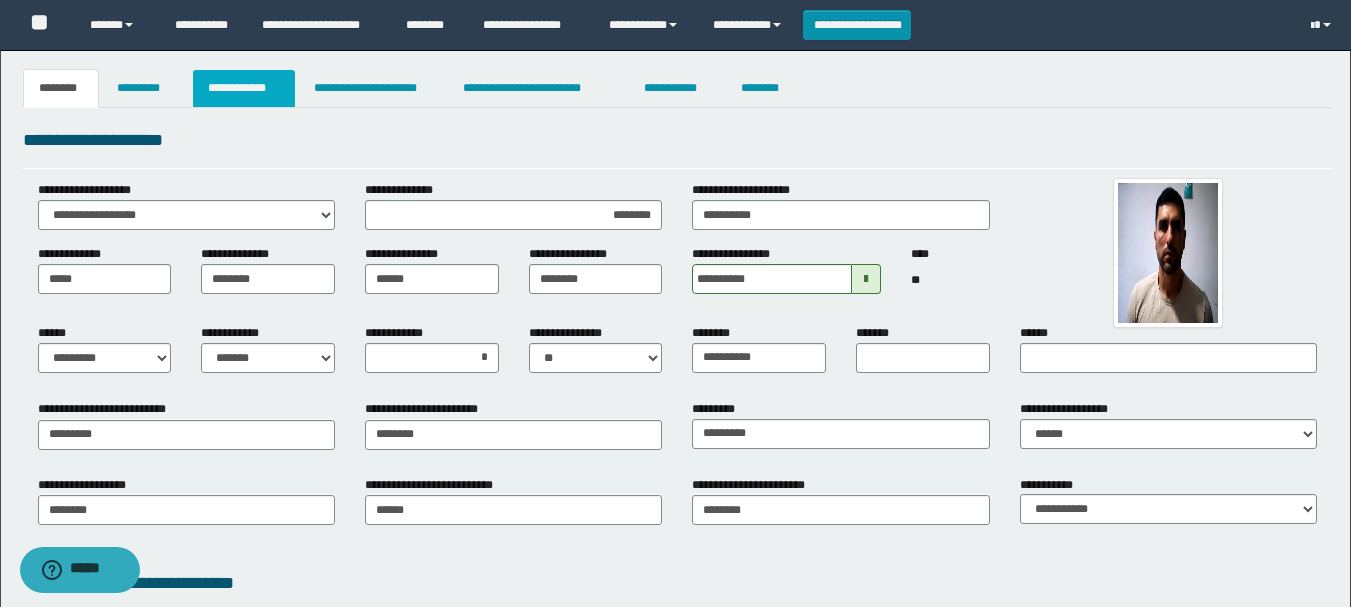 click on "**********" at bounding box center [244, 88] 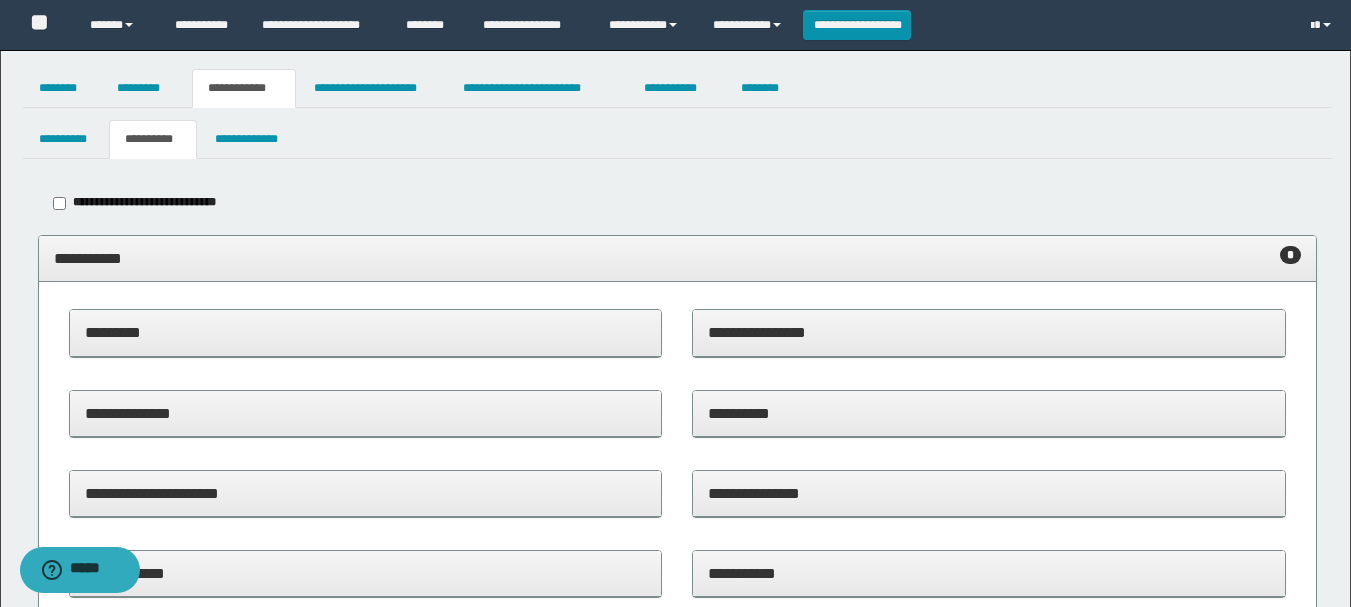 click on "**********" at bounding box center [677, 258] 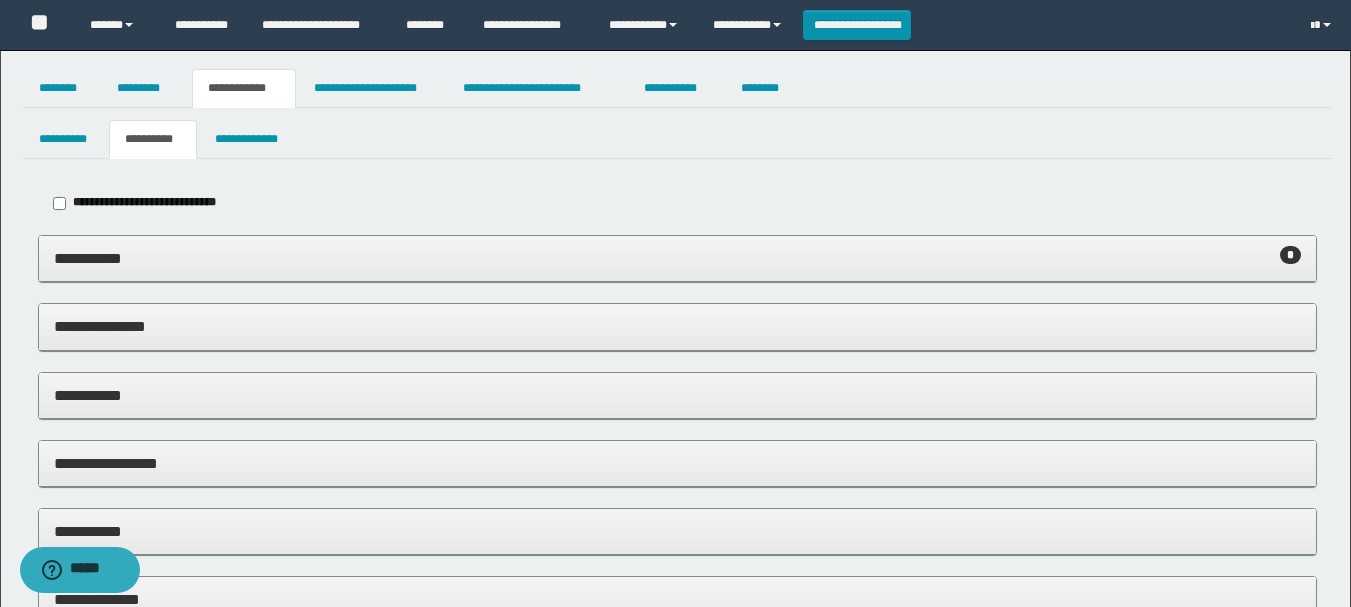 click on "**********" at bounding box center (677, 395) 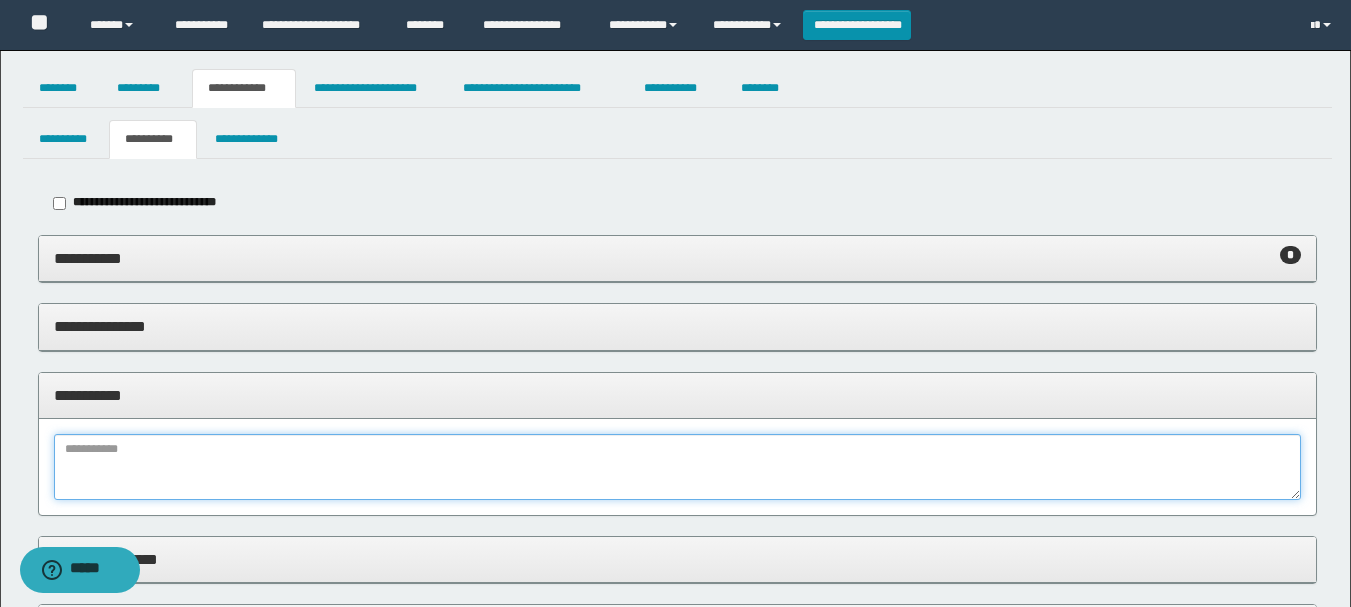 click at bounding box center [677, 467] 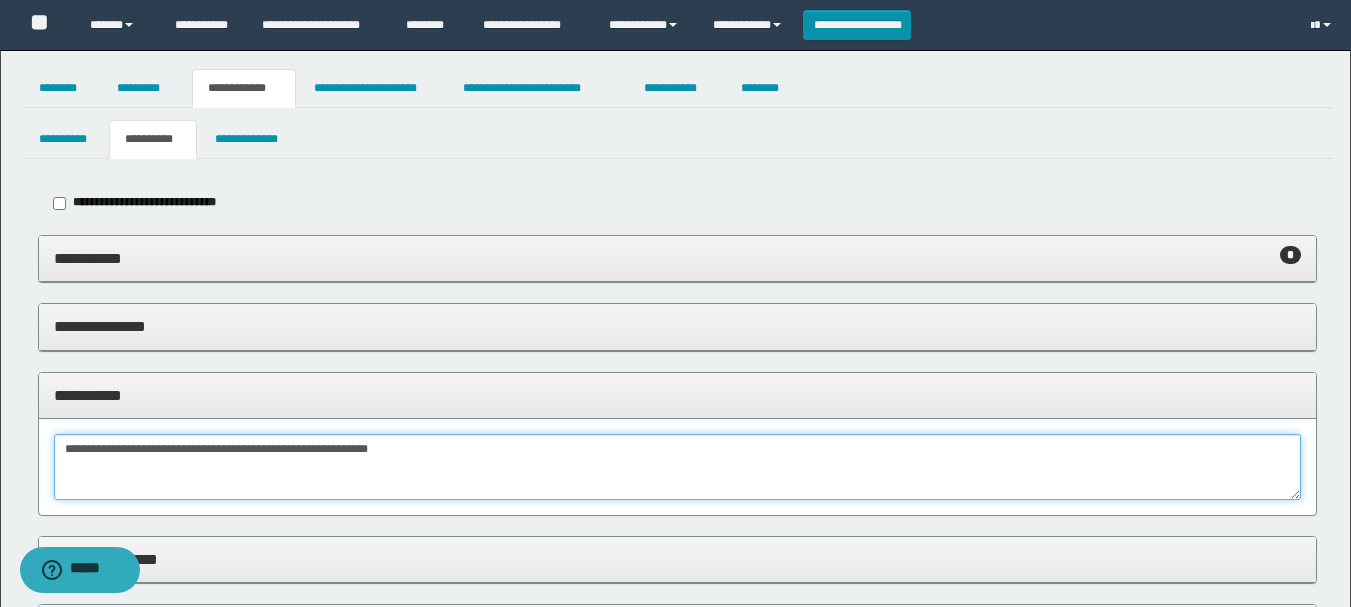 type on "**********" 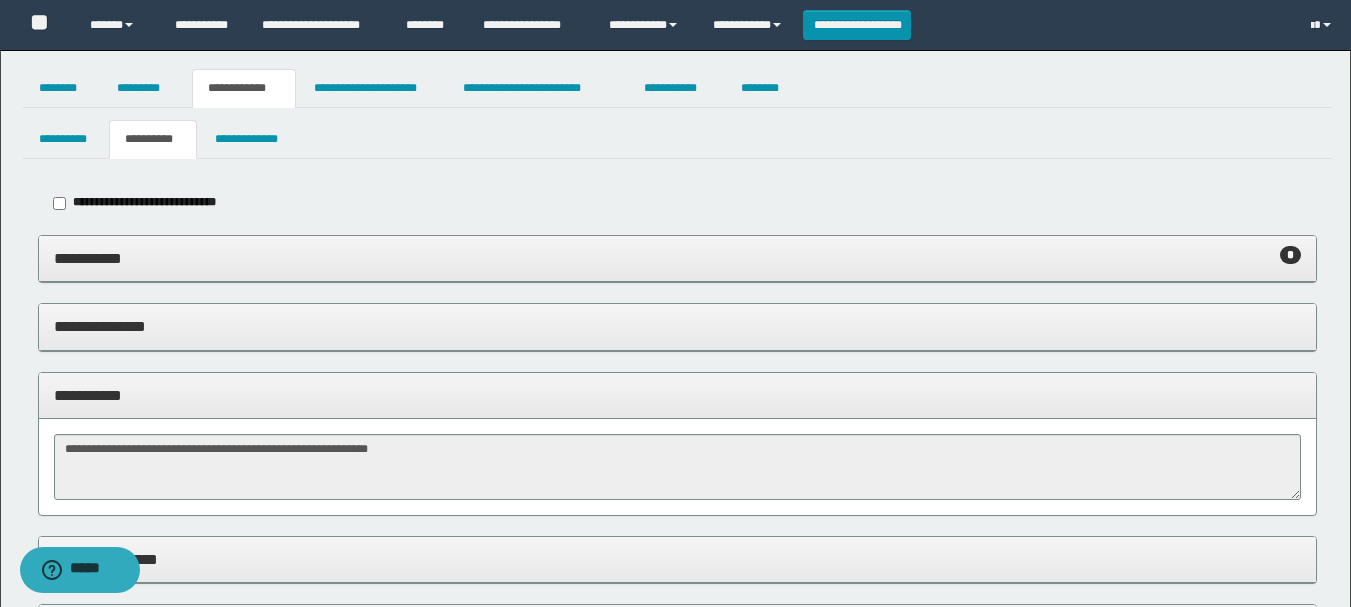 click on "**********" at bounding box center [677, 395] 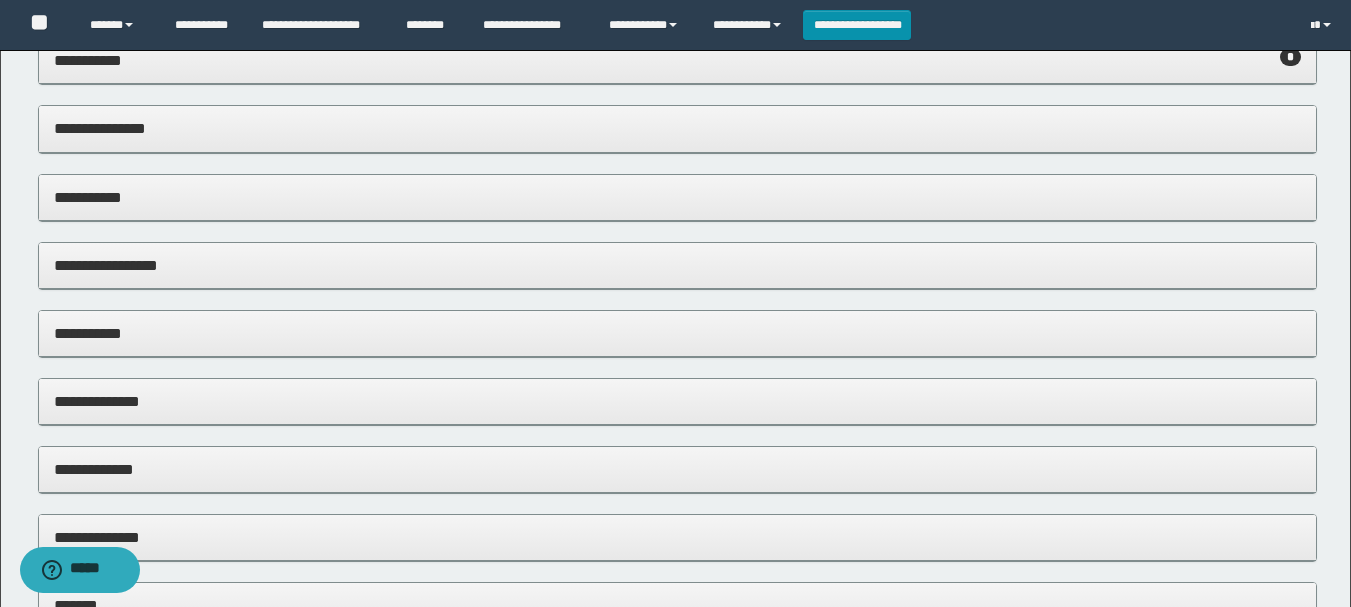 scroll, scrollTop: 200, scrollLeft: 0, axis: vertical 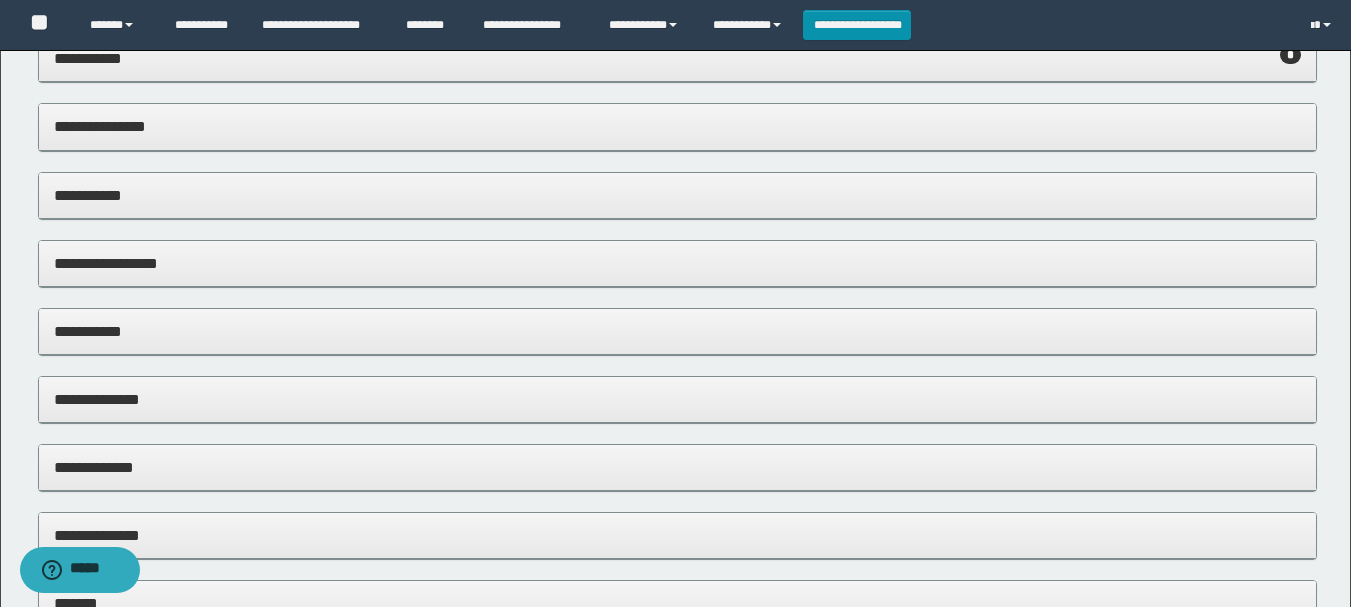 click on "**********" at bounding box center [677, 331] 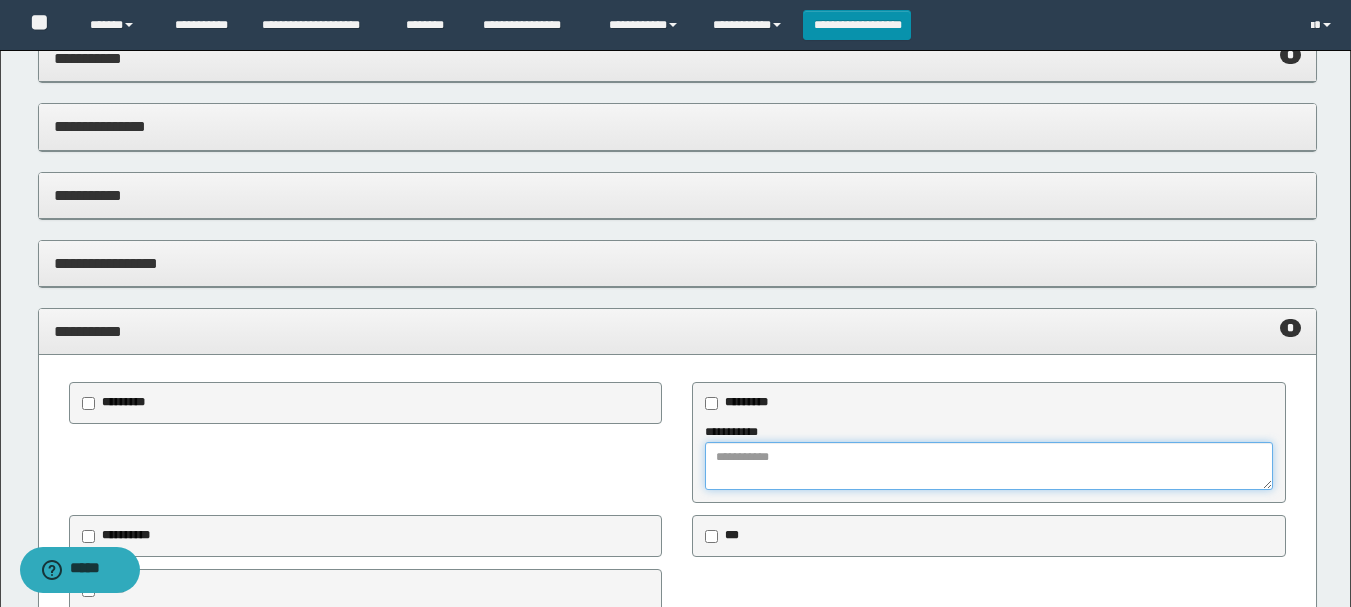 click at bounding box center [989, 466] 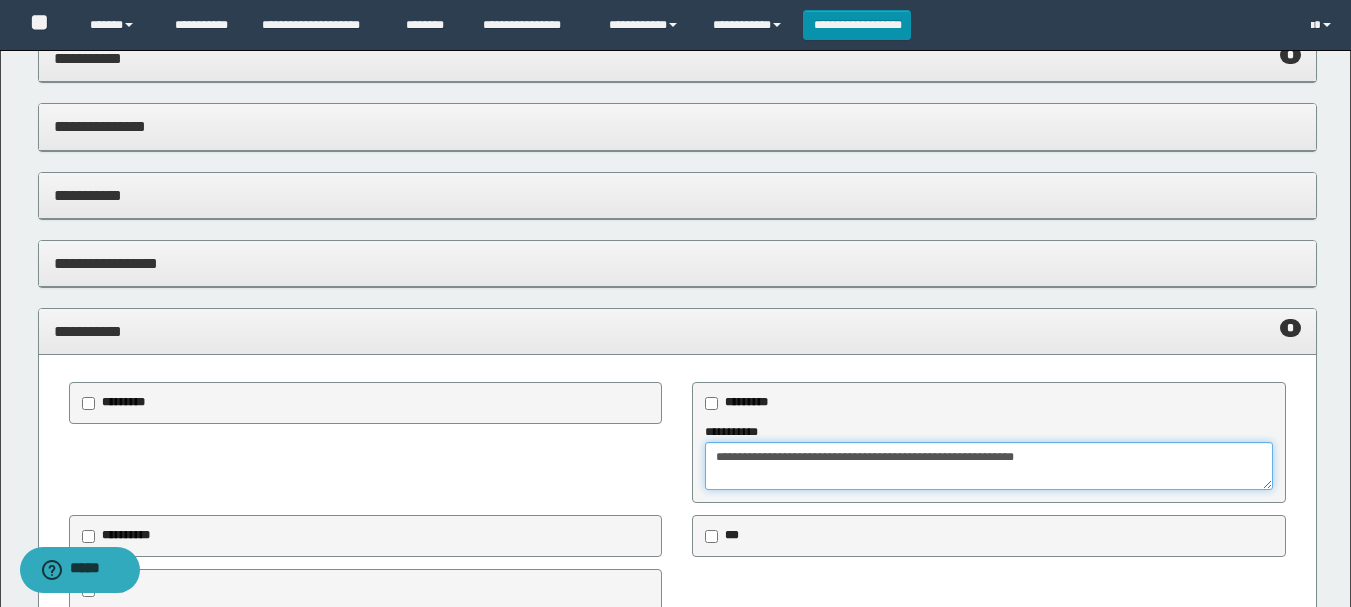 type on "**********" 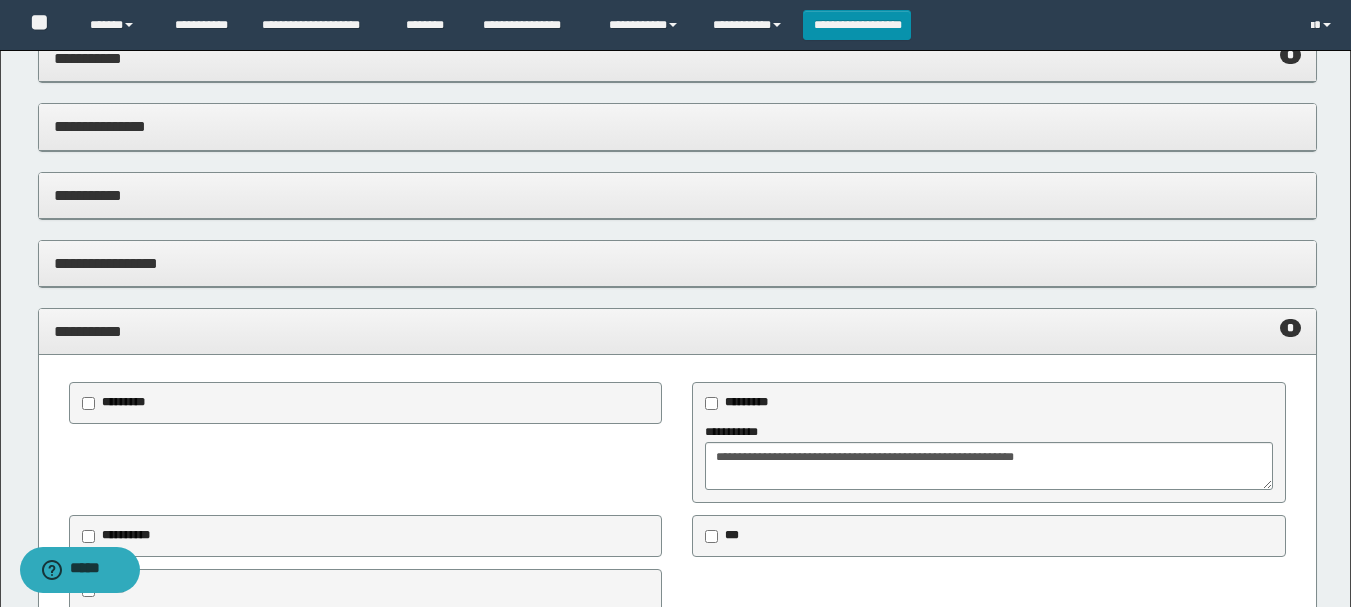 click on "**********" at bounding box center [677, 331] 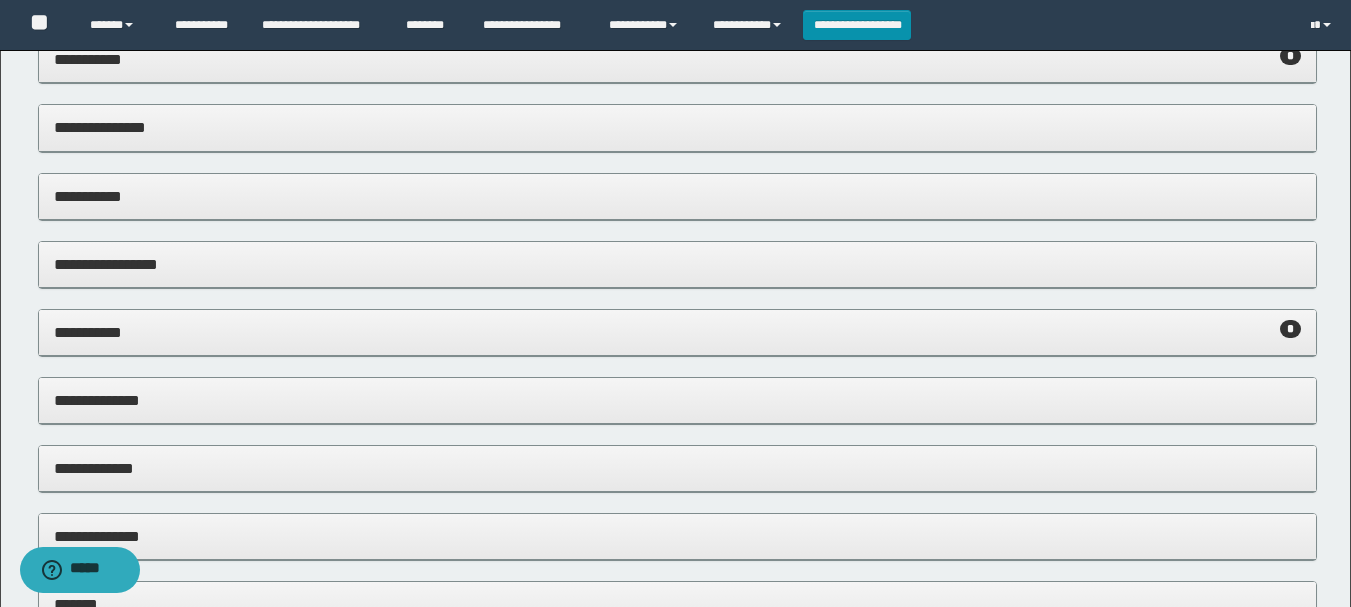scroll, scrollTop: 0, scrollLeft: 0, axis: both 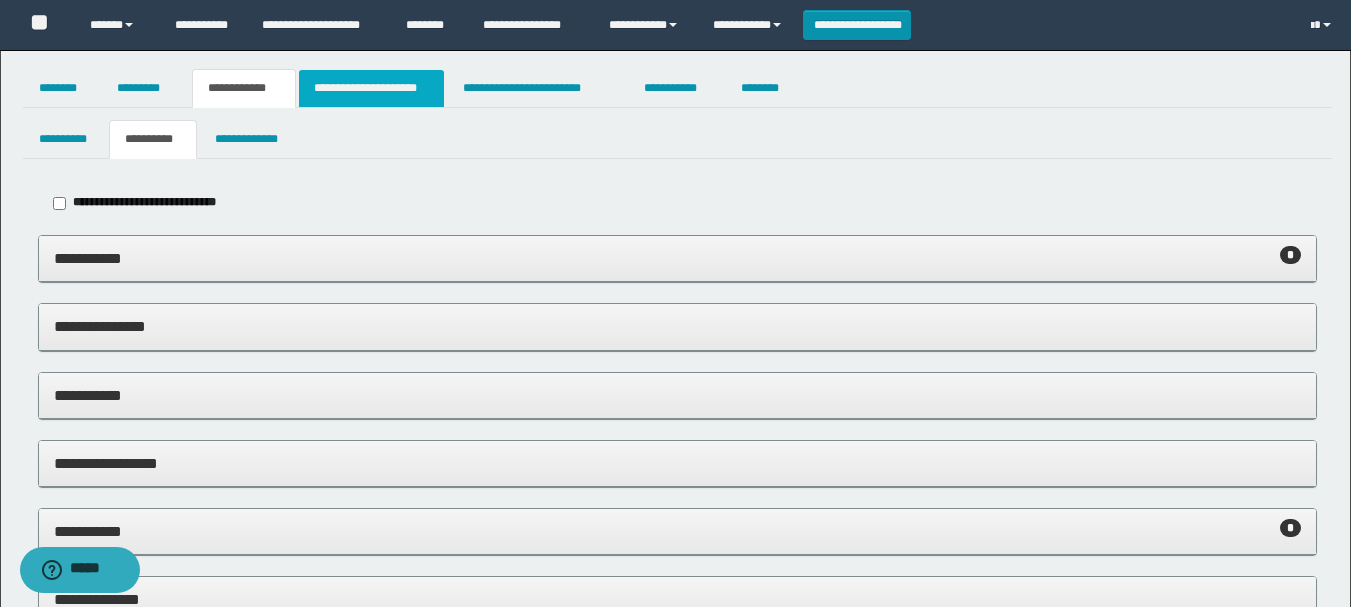 click on "**********" at bounding box center [371, 88] 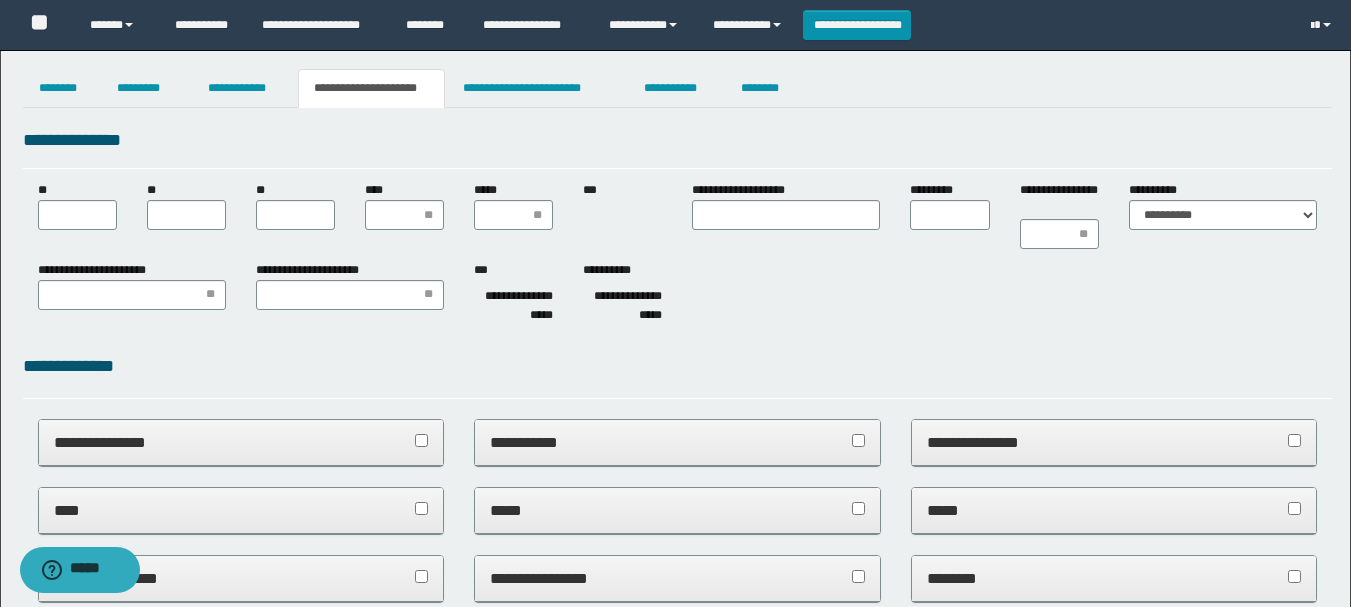 scroll, scrollTop: 0, scrollLeft: 0, axis: both 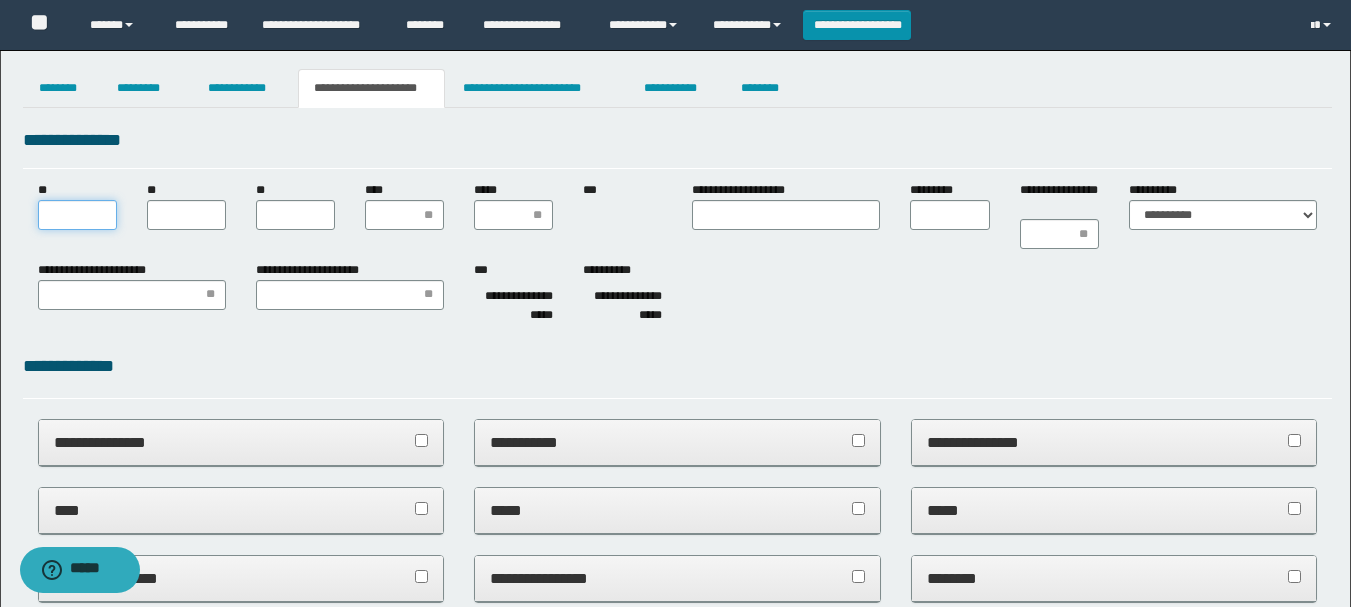 click on "**" at bounding box center [77, 215] 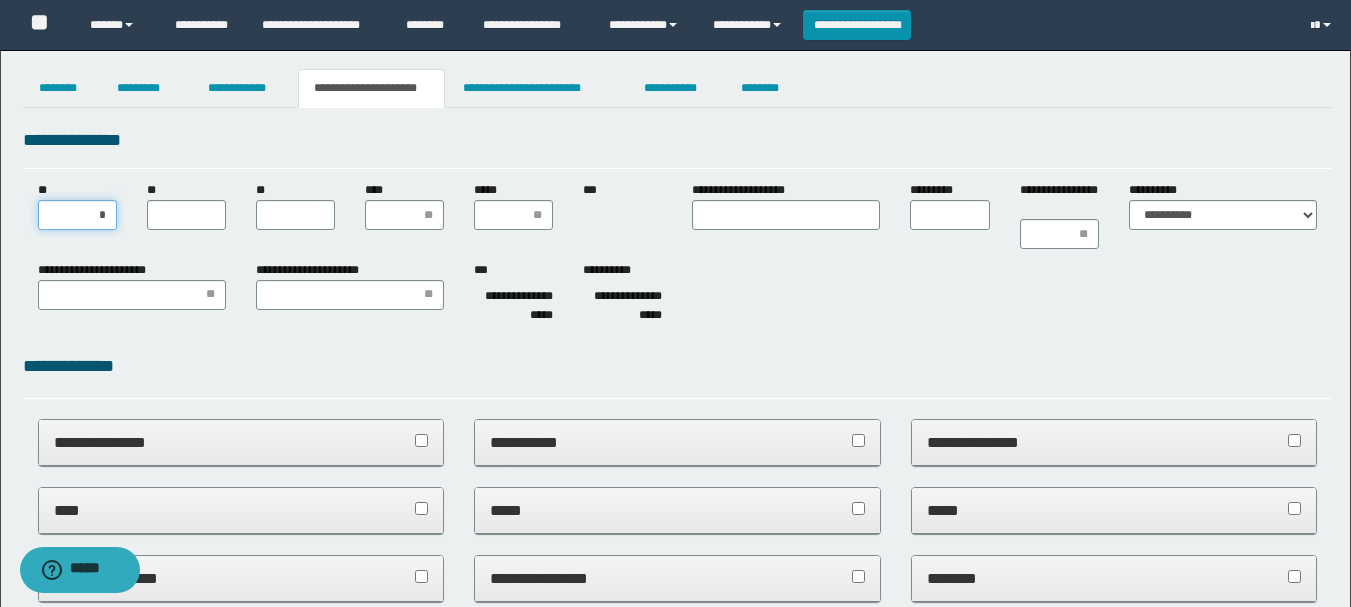 type on "**" 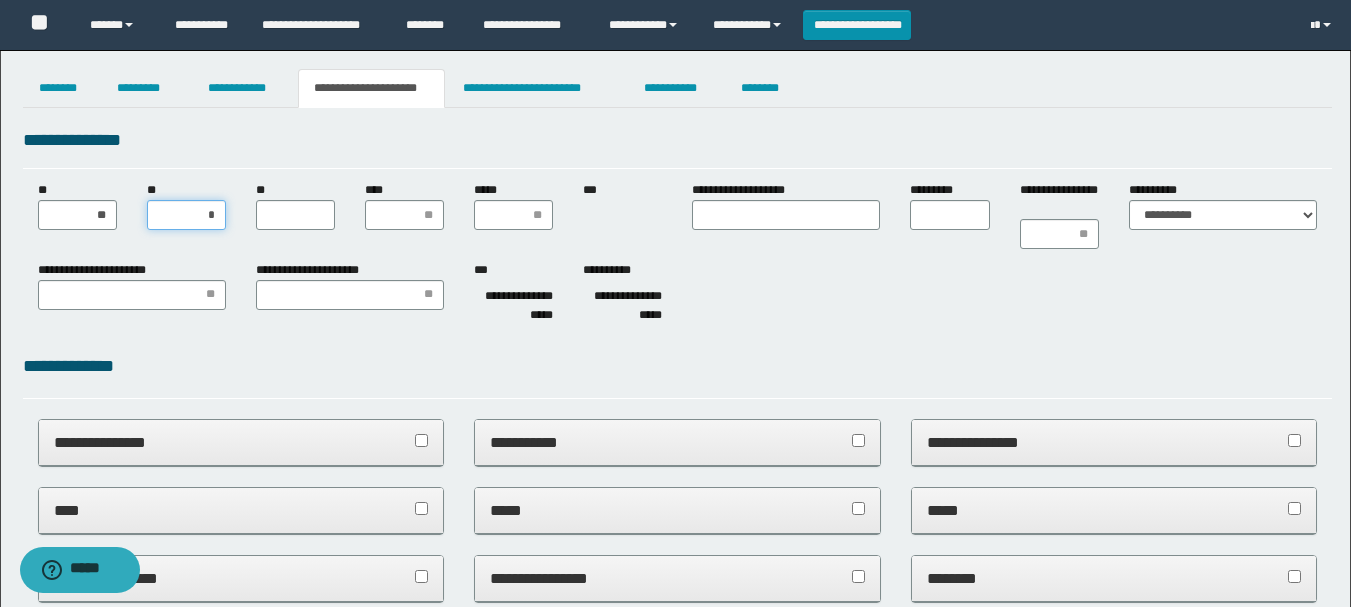 type on "**" 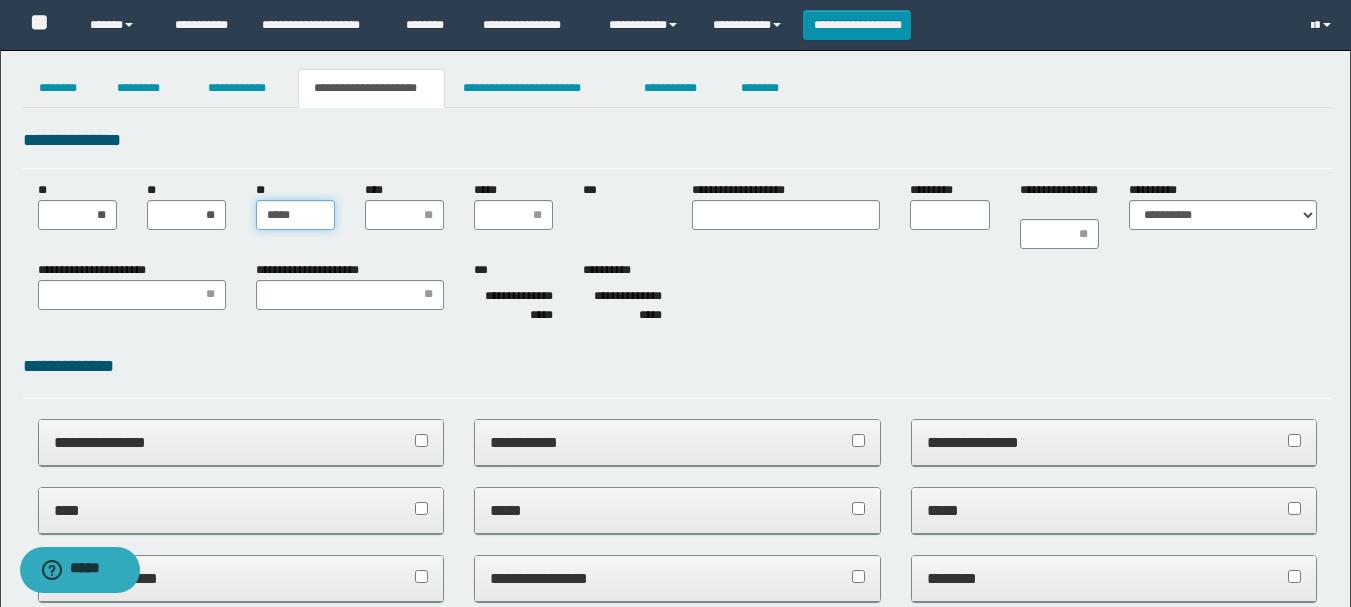 type on "******" 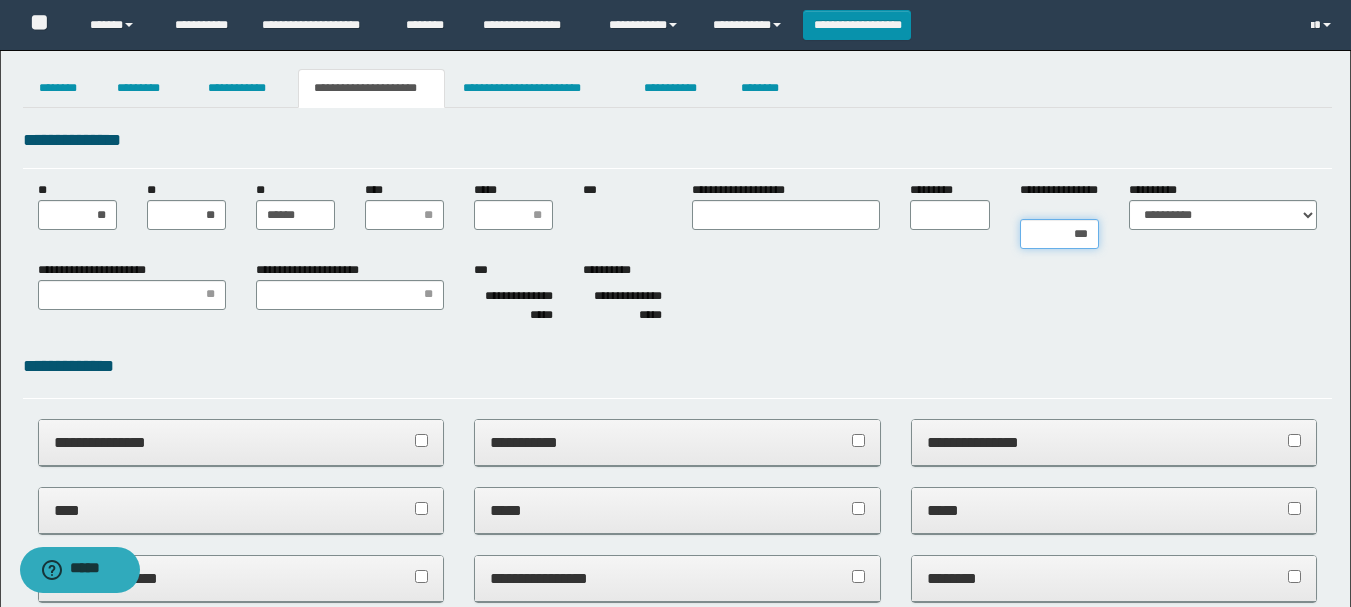 type on "****" 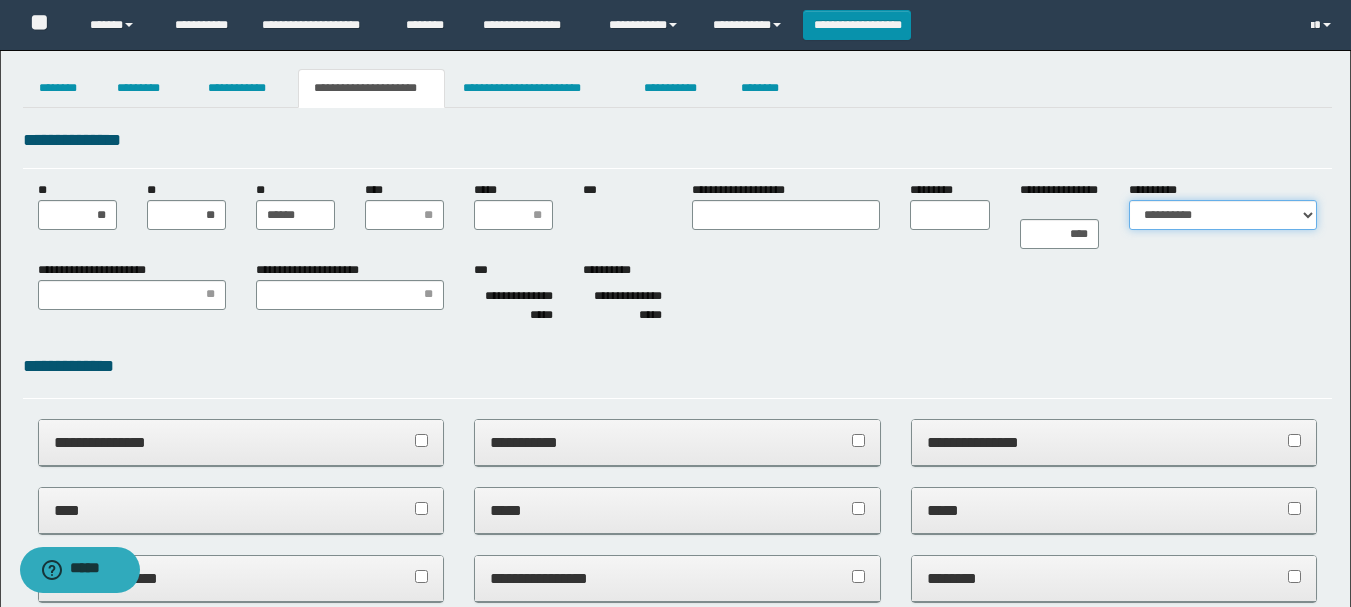 select on "*" 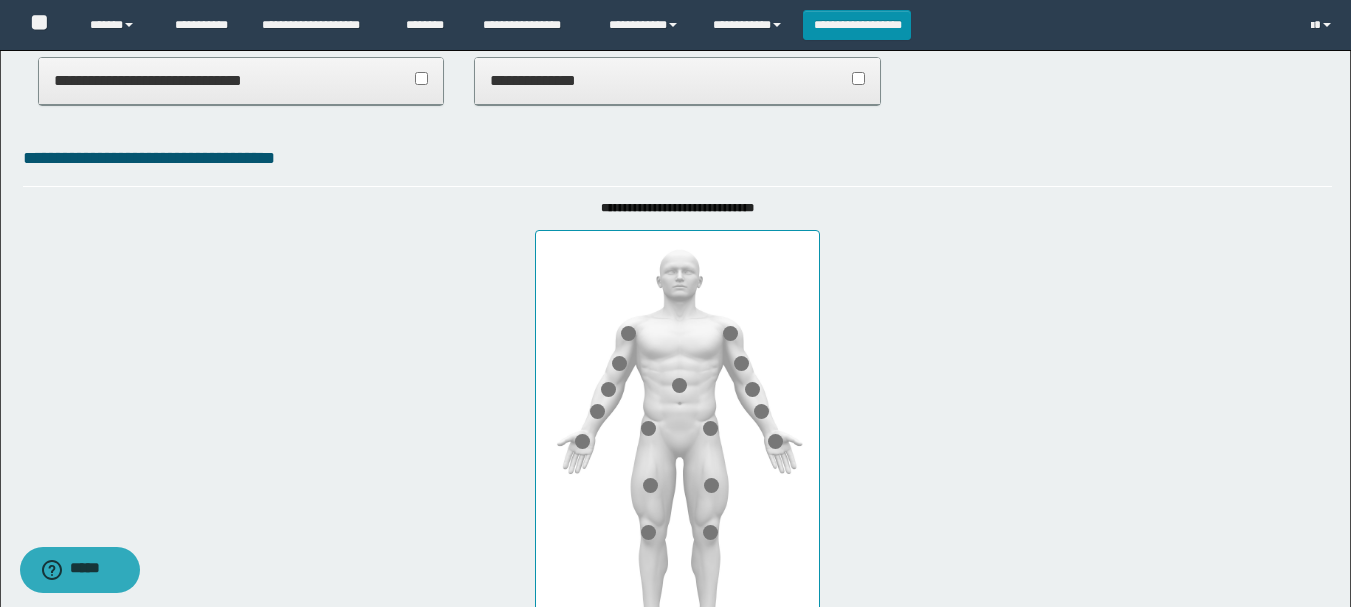 scroll, scrollTop: 900, scrollLeft: 0, axis: vertical 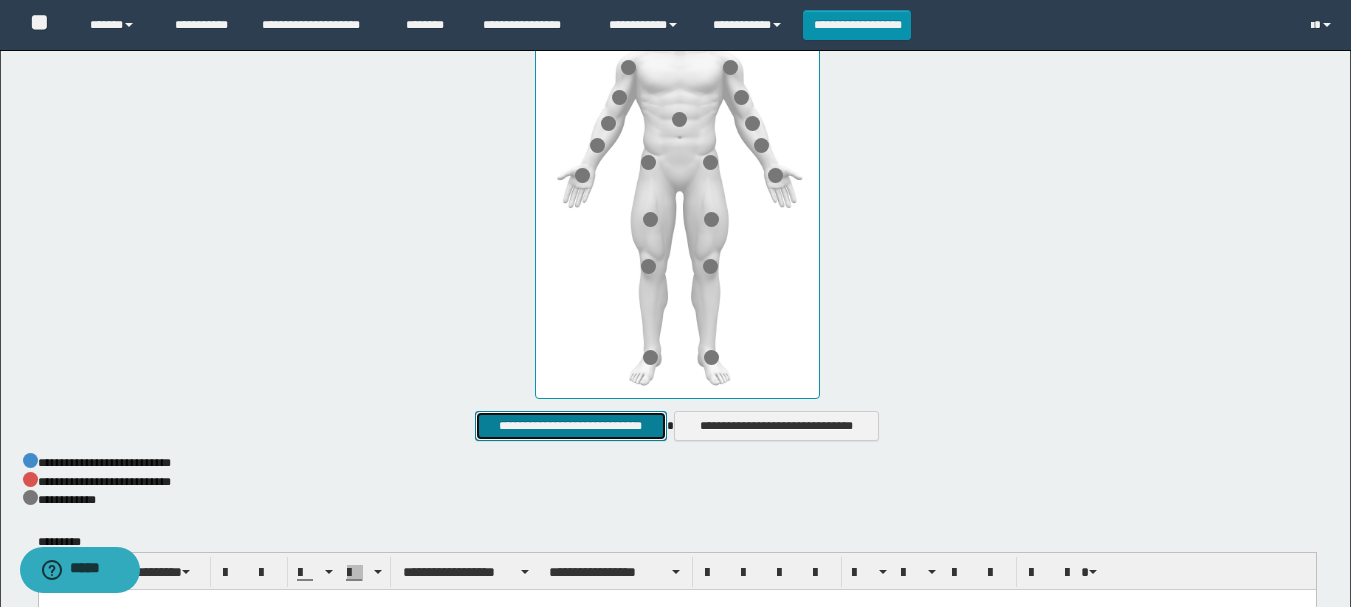 click on "**********" at bounding box center (570, 426) 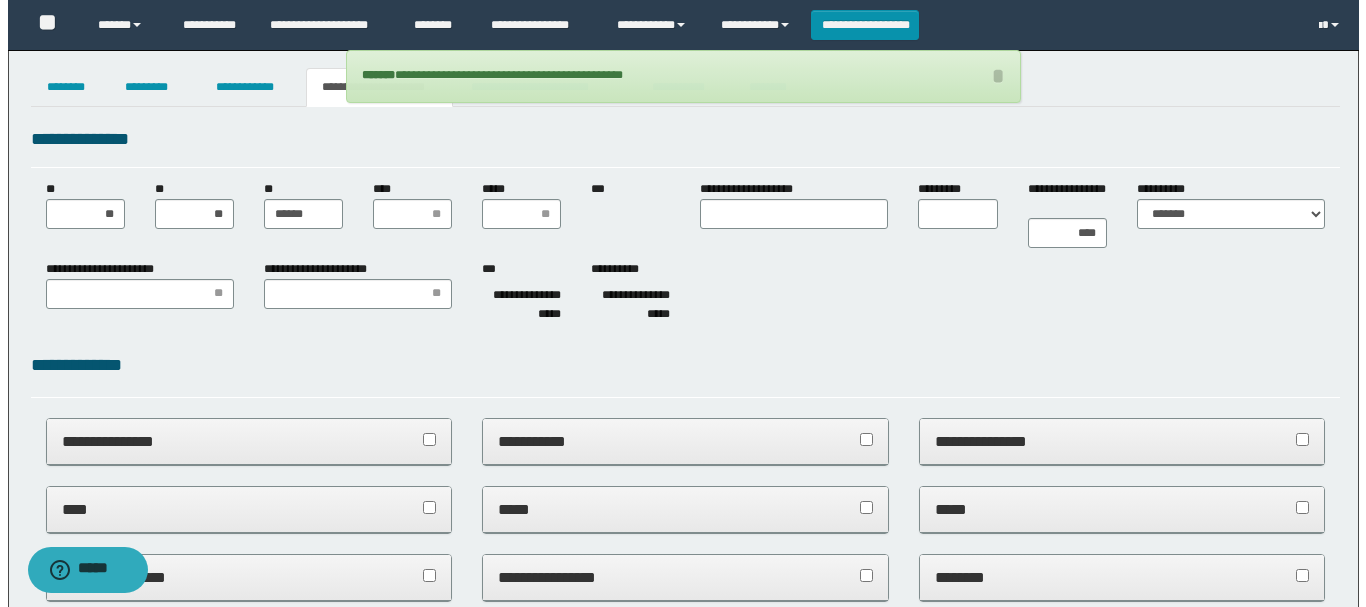 scroll, scrollTop: 0, scrollLeft: 0, axis: both 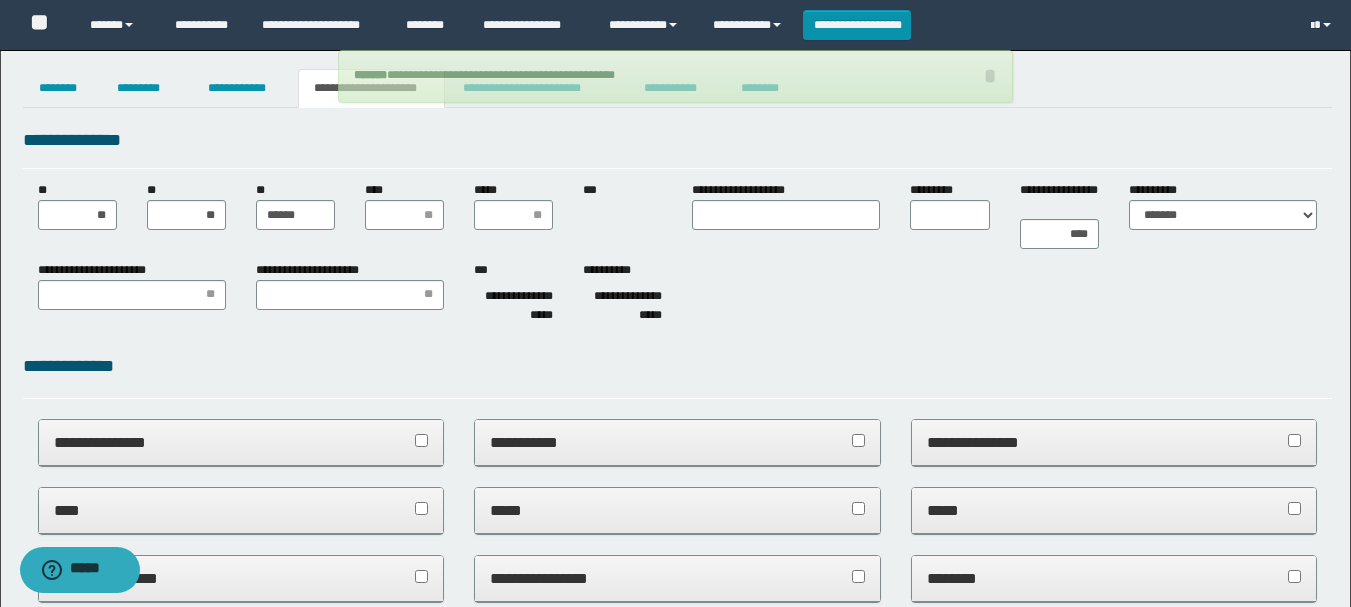 click on "**********" at bounding box center [676, 76] 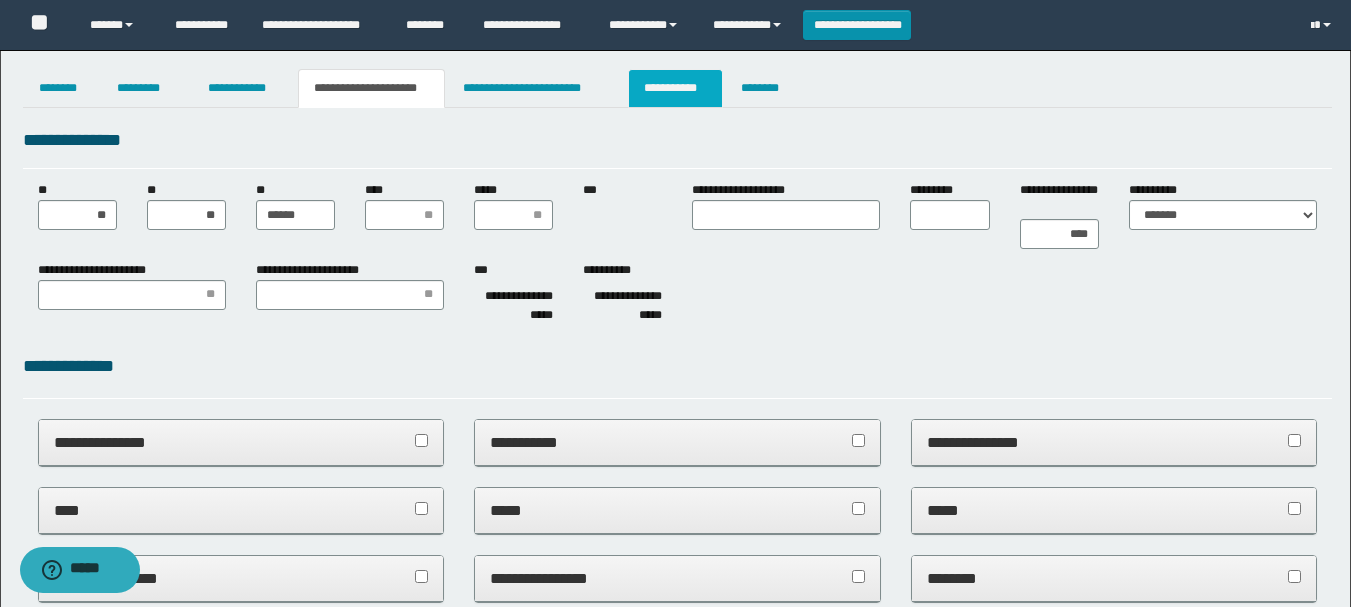 click on "**********" at bounding box center (675, 88) 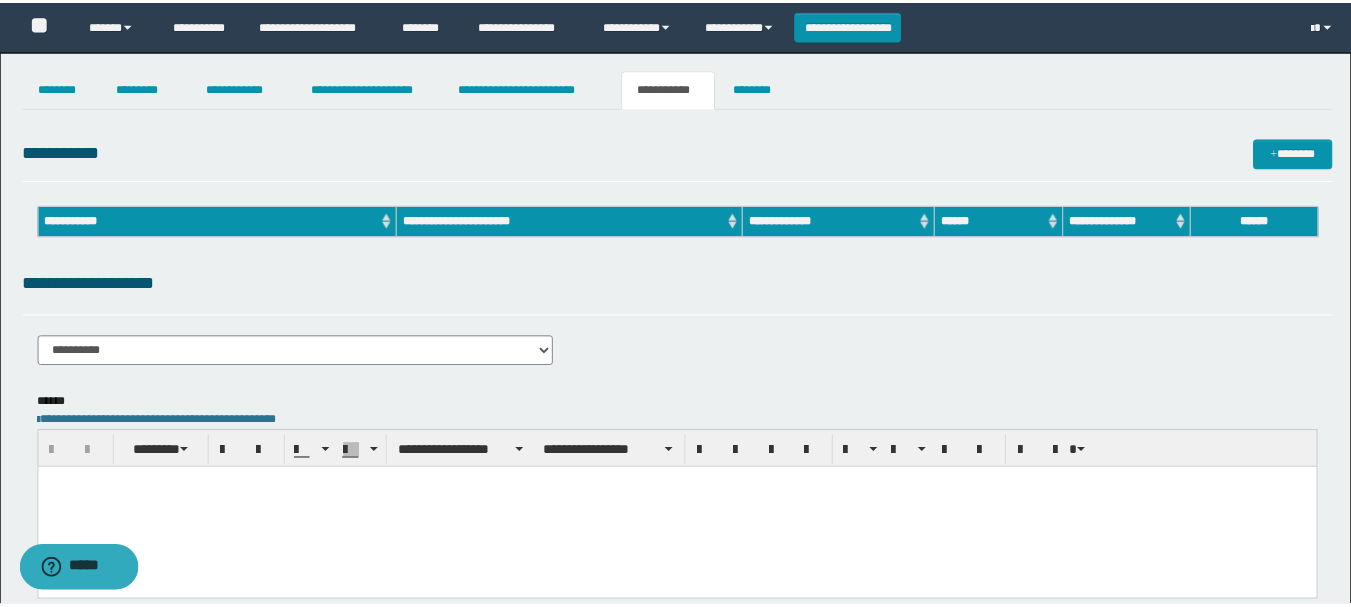 scroll, scrollTop: 0, scrollLeft: 0, axis: both 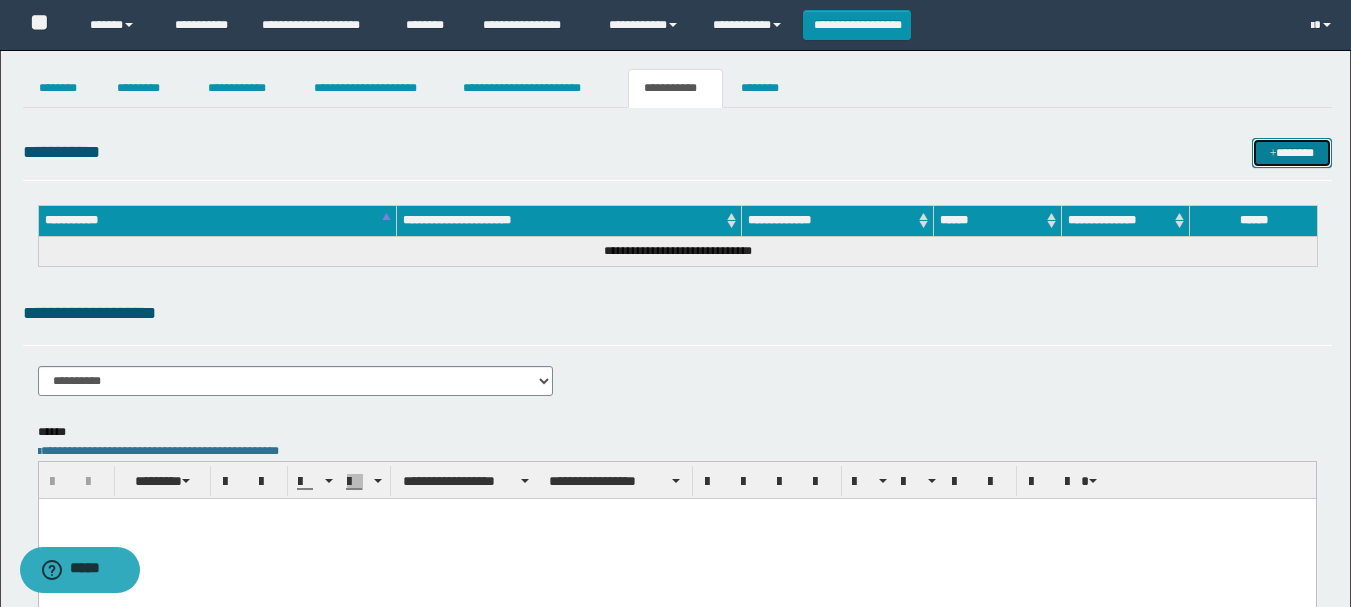 click on "*******" at bounding box center [1292, 153] 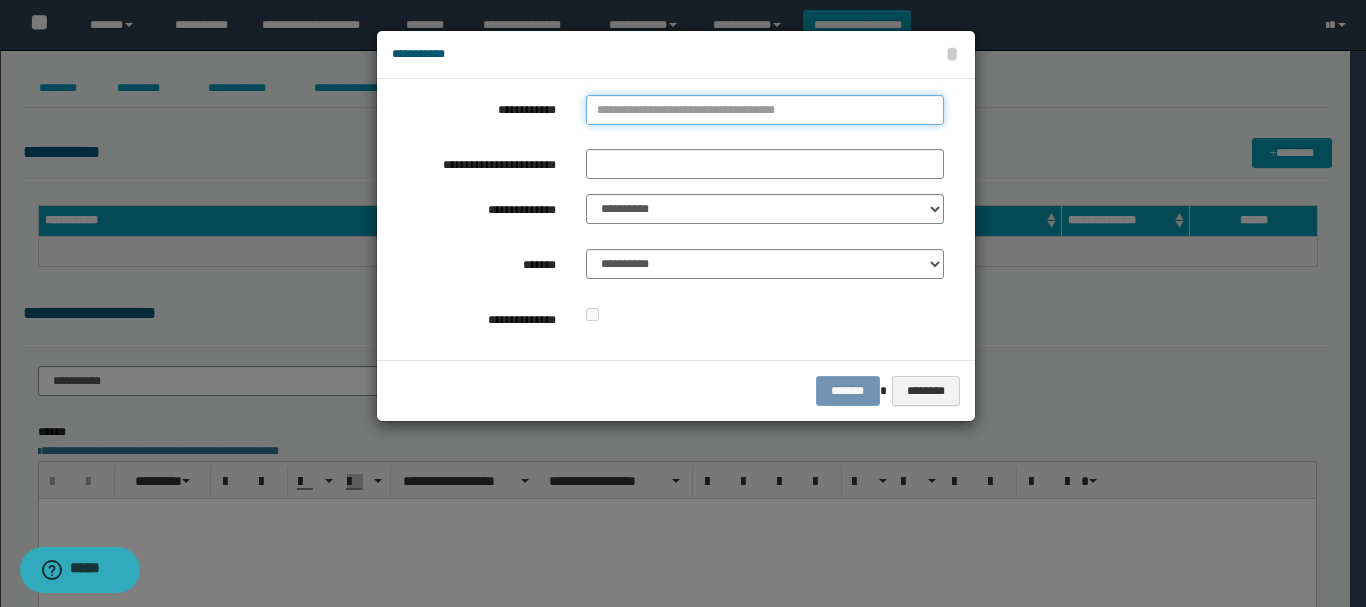 click on "**********" at bounding box center [765, 110] 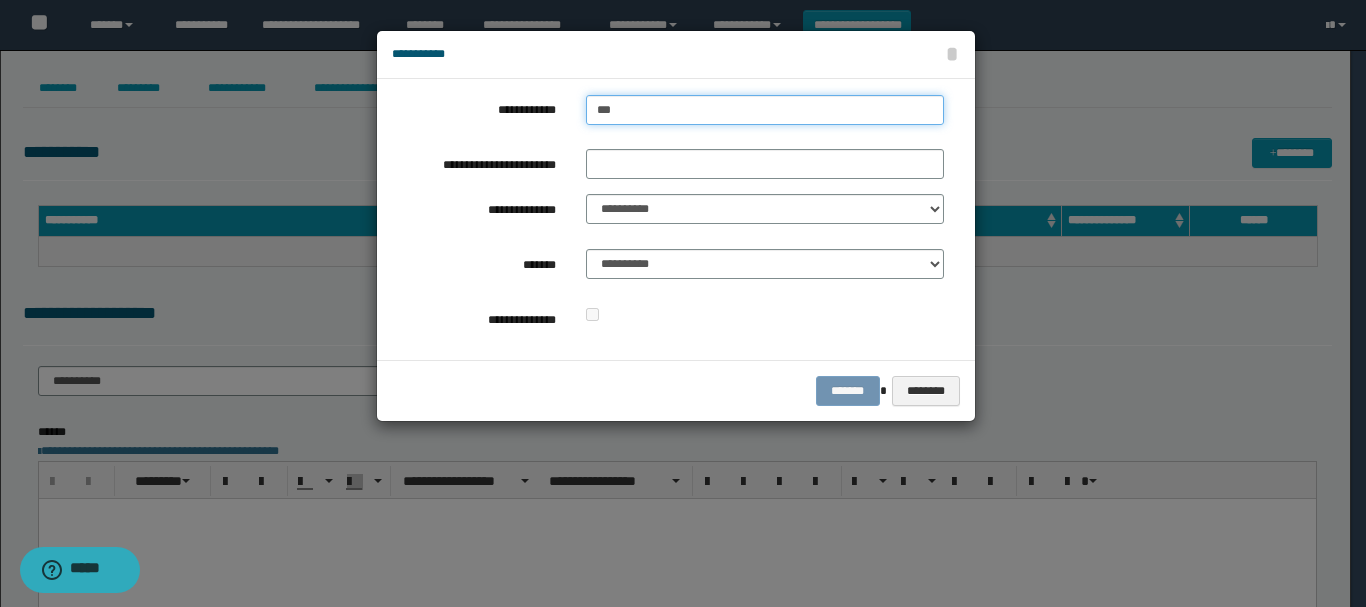 type on "****" 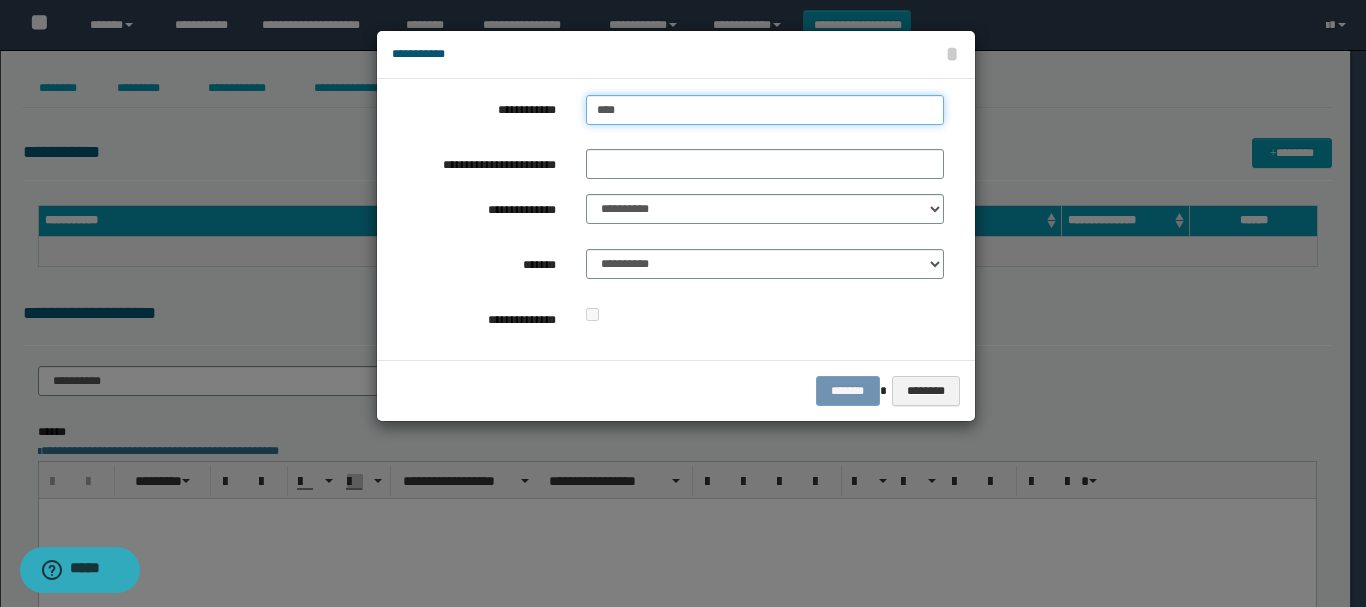 type on "****" 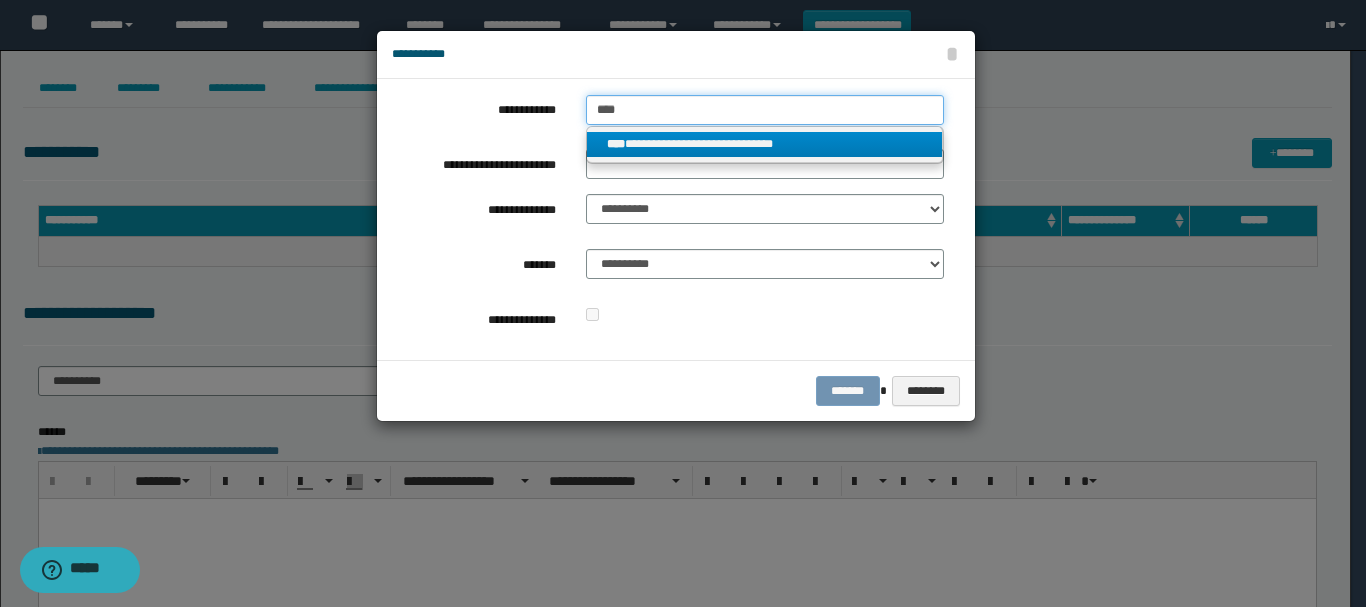 type on "****" 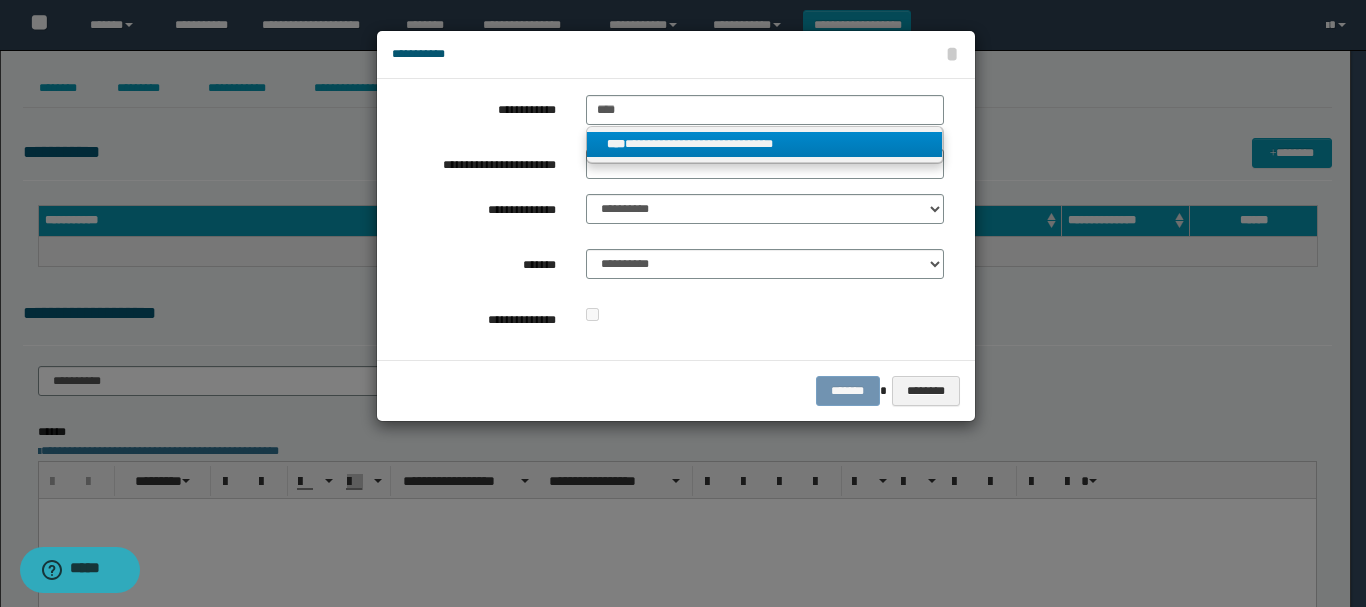 drag, startPoint x: 739, startPoint y: 142, endPoint x: 729, endPoint y: 168, distance: 27.856777 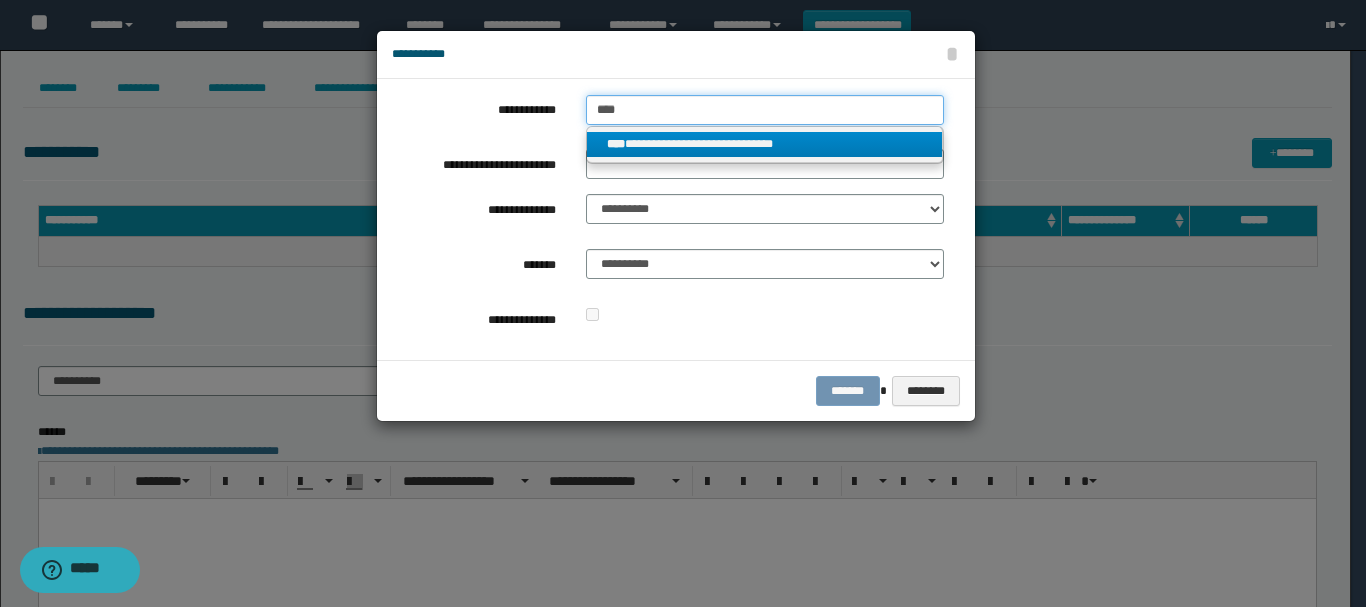 type 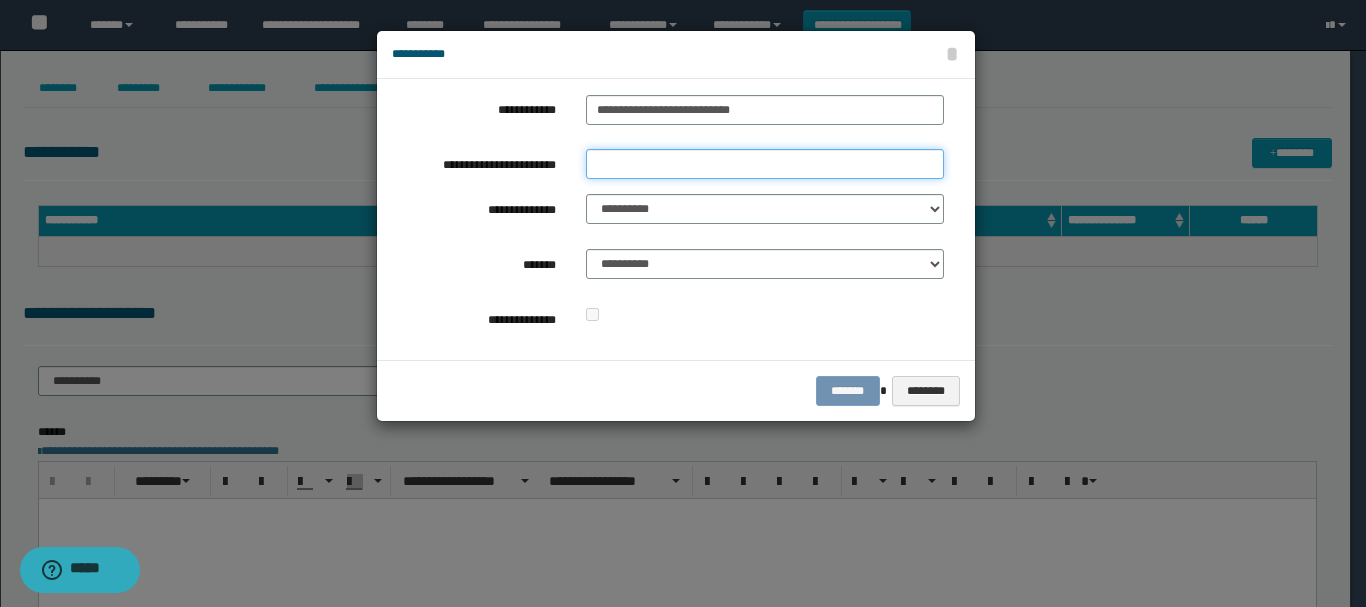 click on "**********" at bounding box center (765, 164) 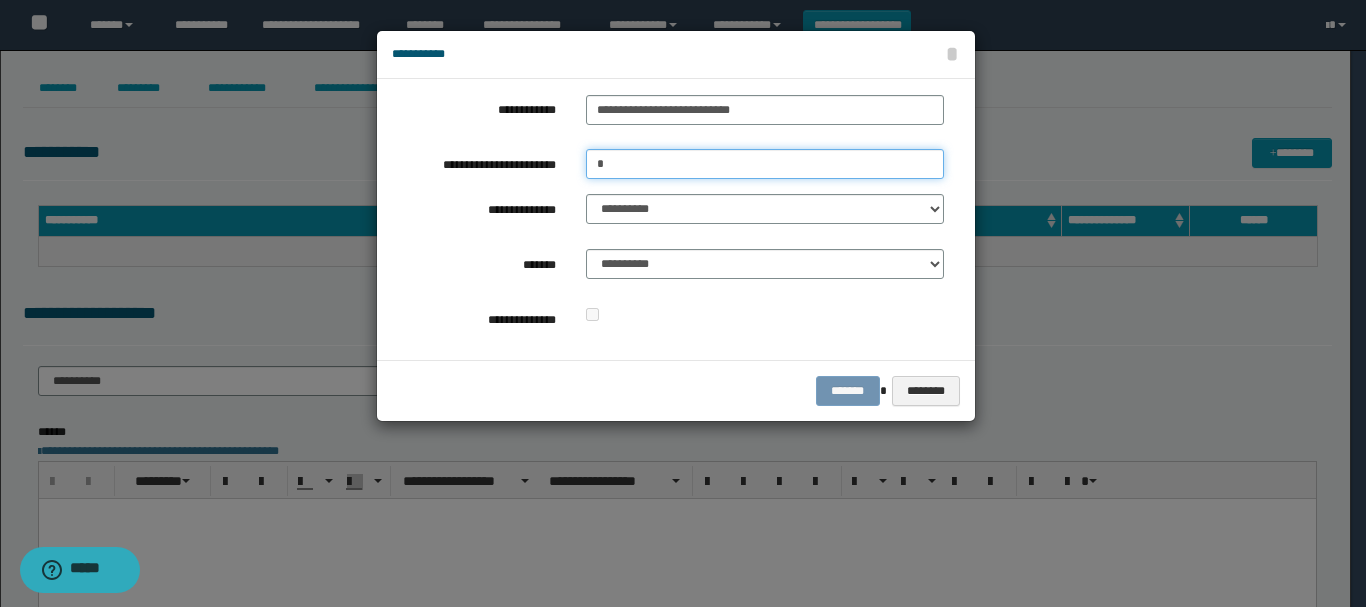 type on "*" 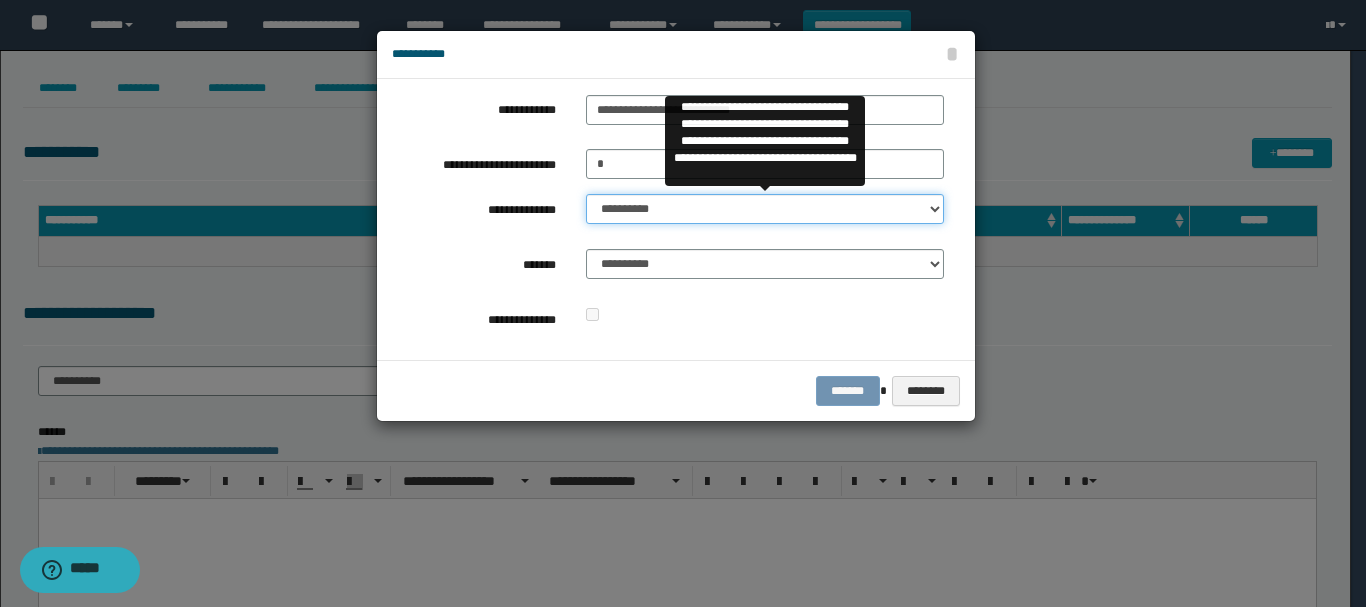 select on "**" 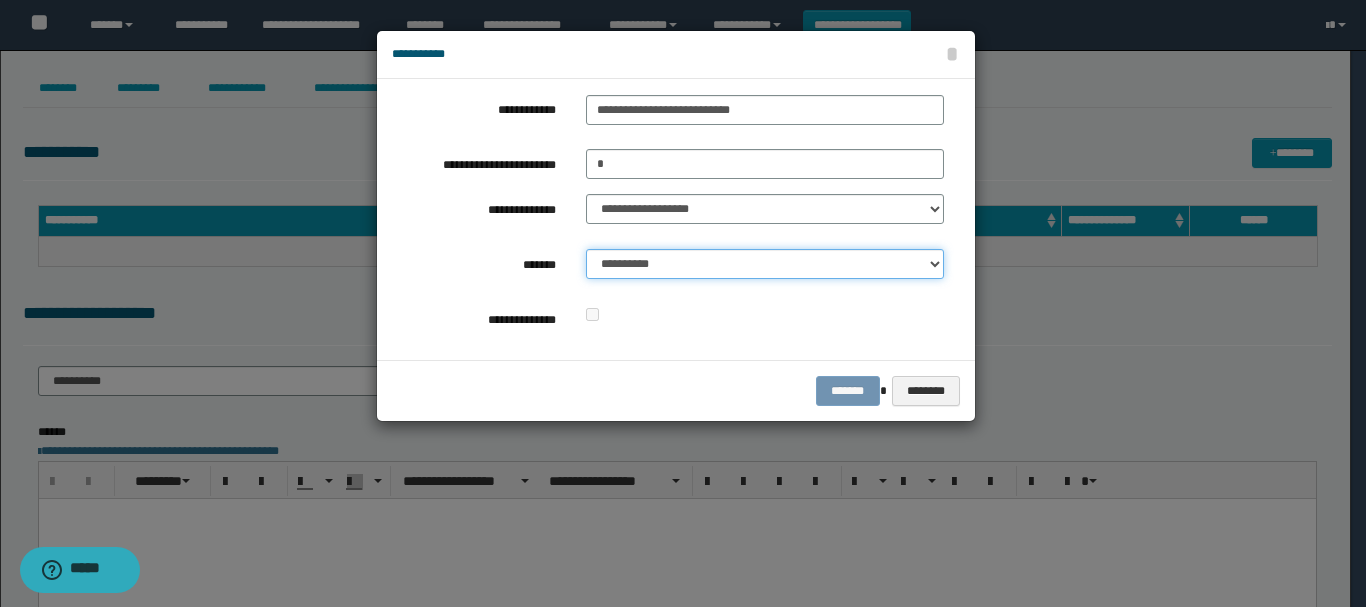 select on "*" 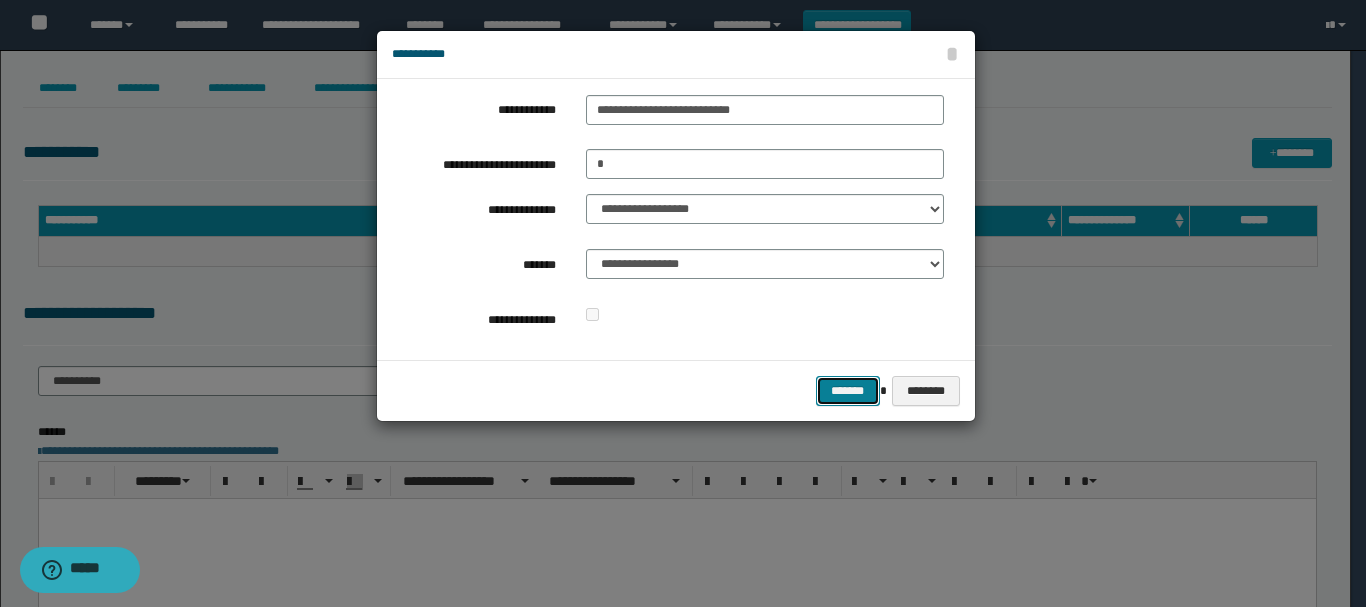 type 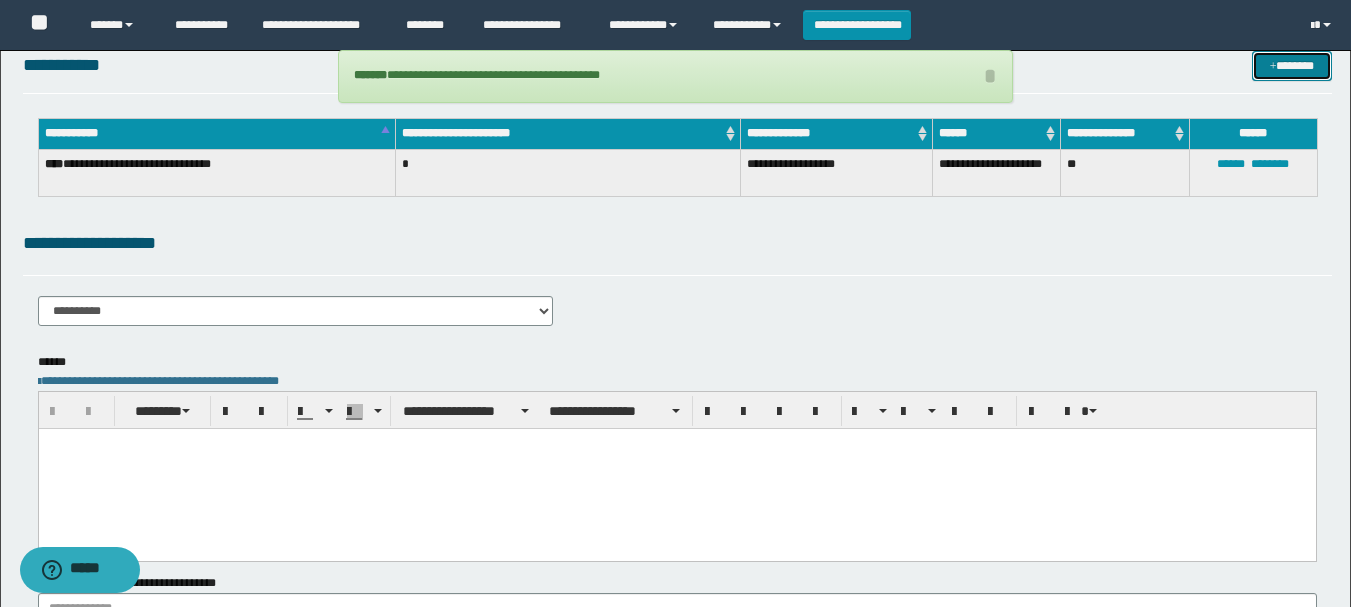 scroll, scrollTop: 293, scrollLeft: 0, axis: vertical 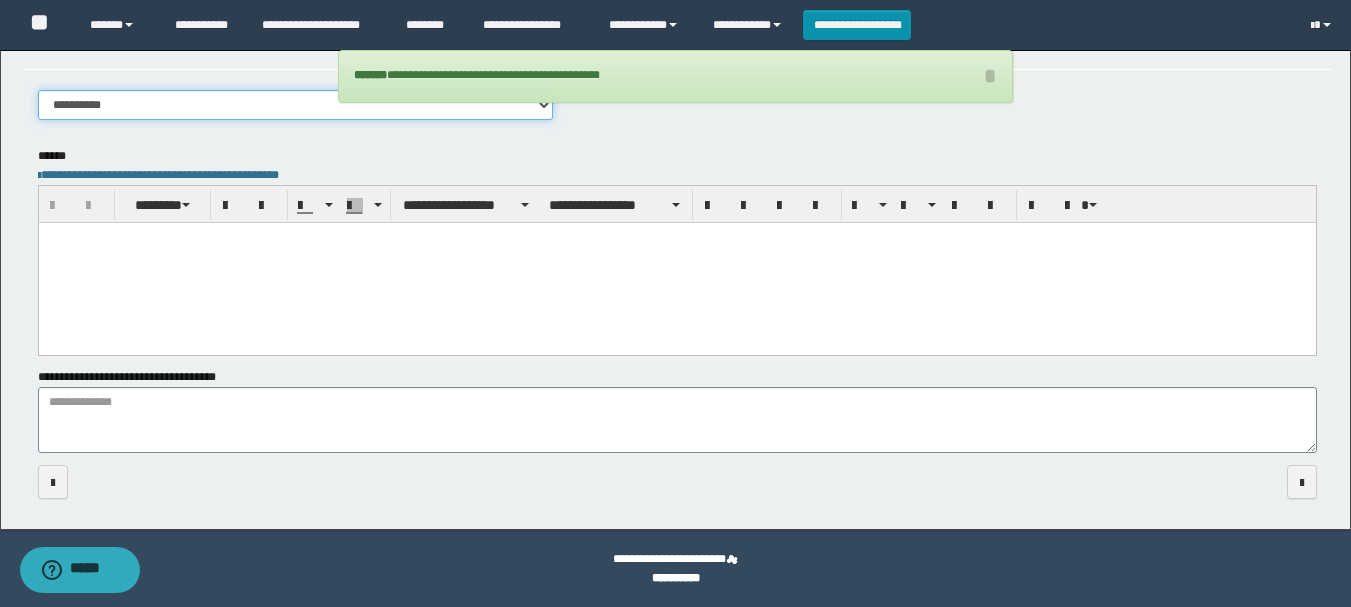 click on "**********" at bounding box center (296, 105) 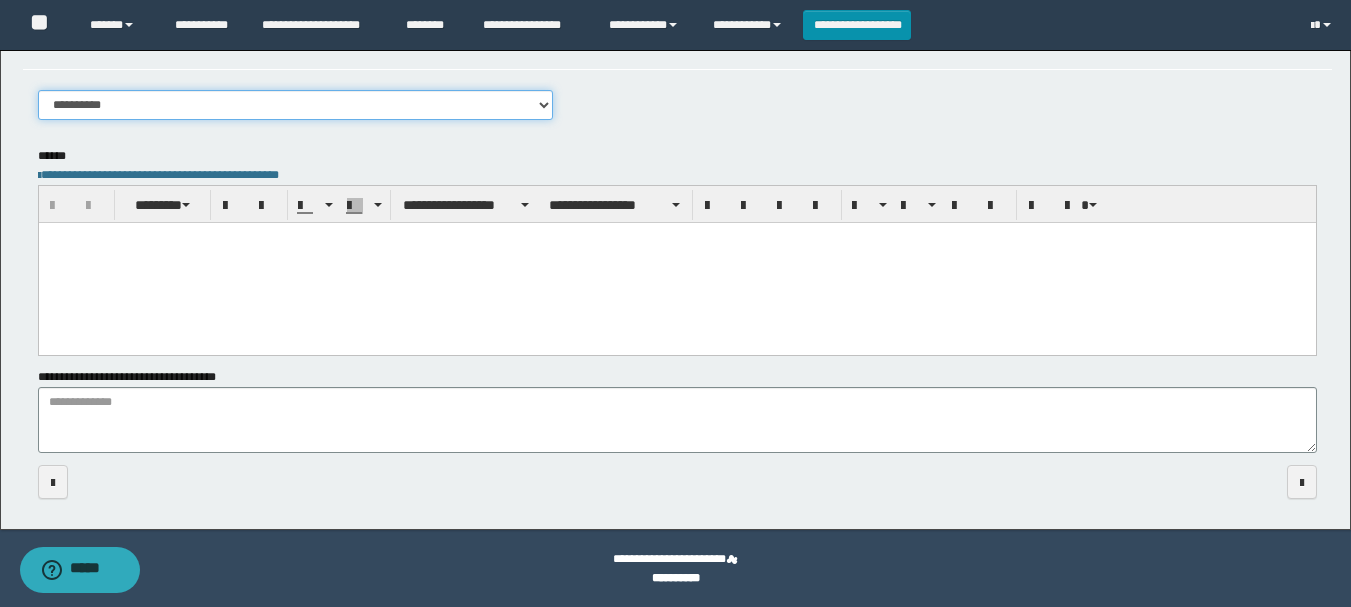 select on "****" 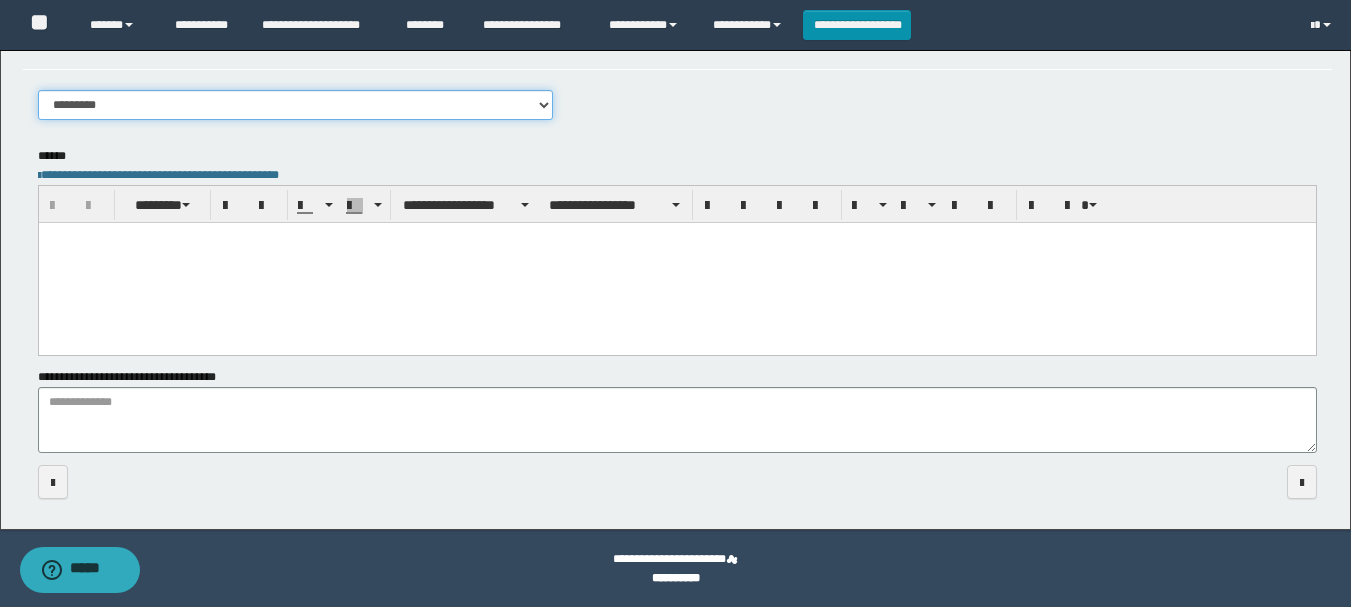 click on "**********" at bounding box center (296, 105) 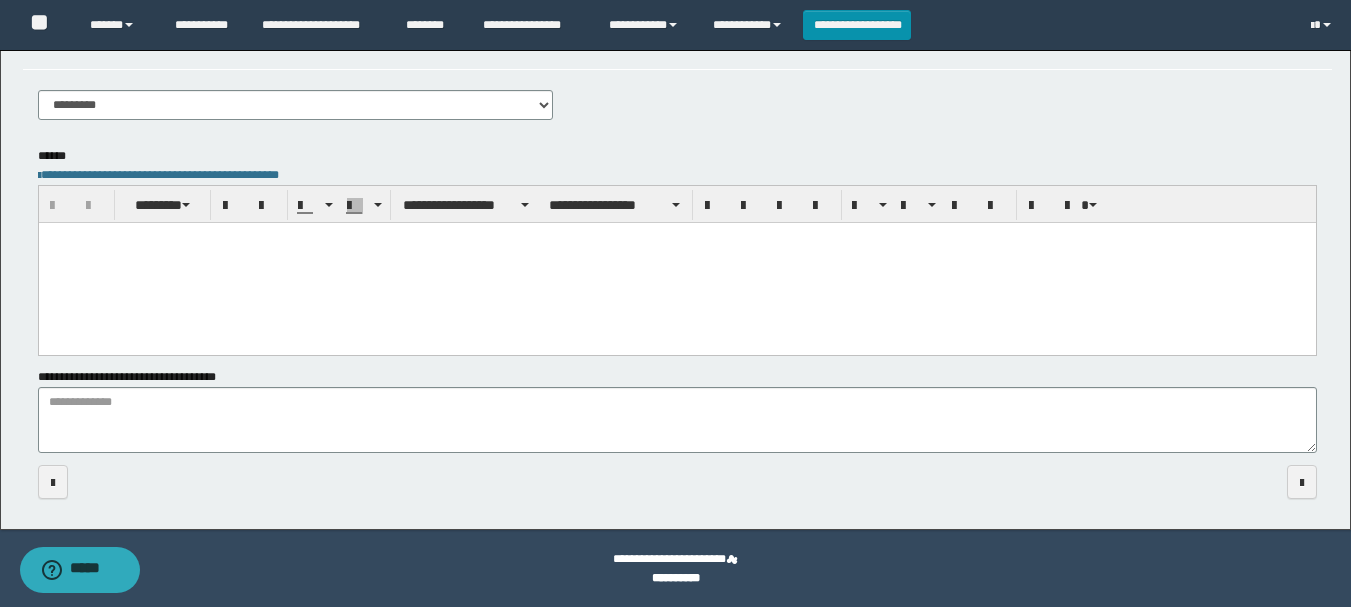 click at bounding box center (676, 262) 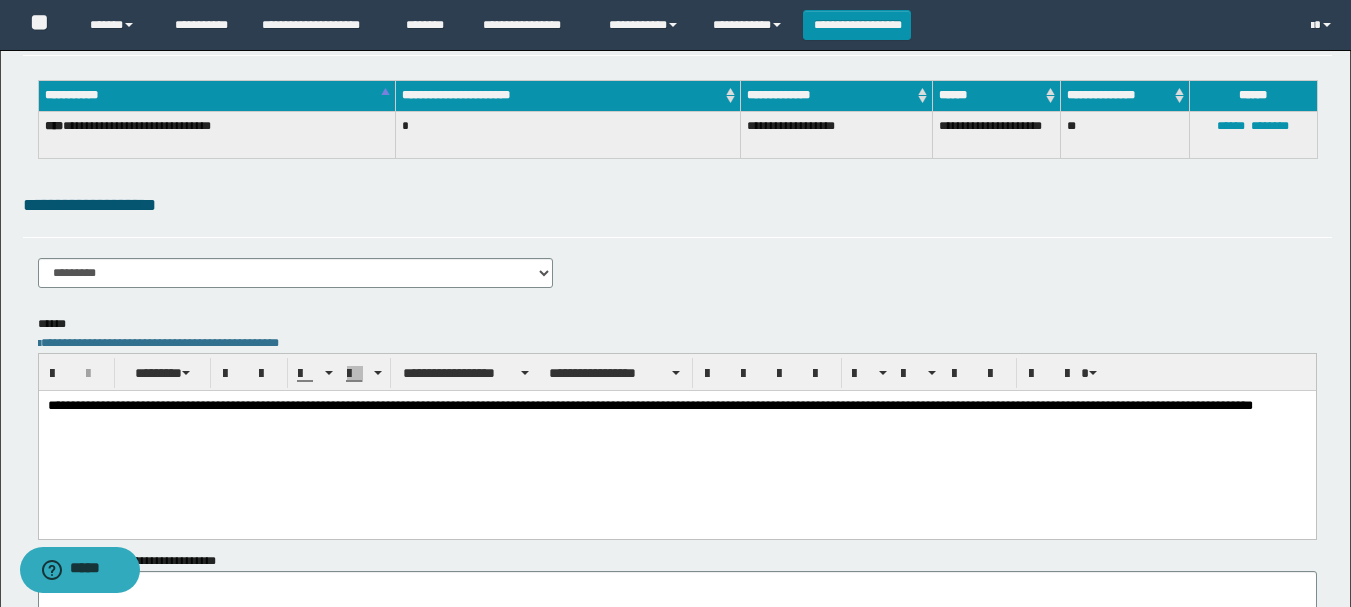 scroll, scrollTop: 0, scrollLeft: 0, axis: both 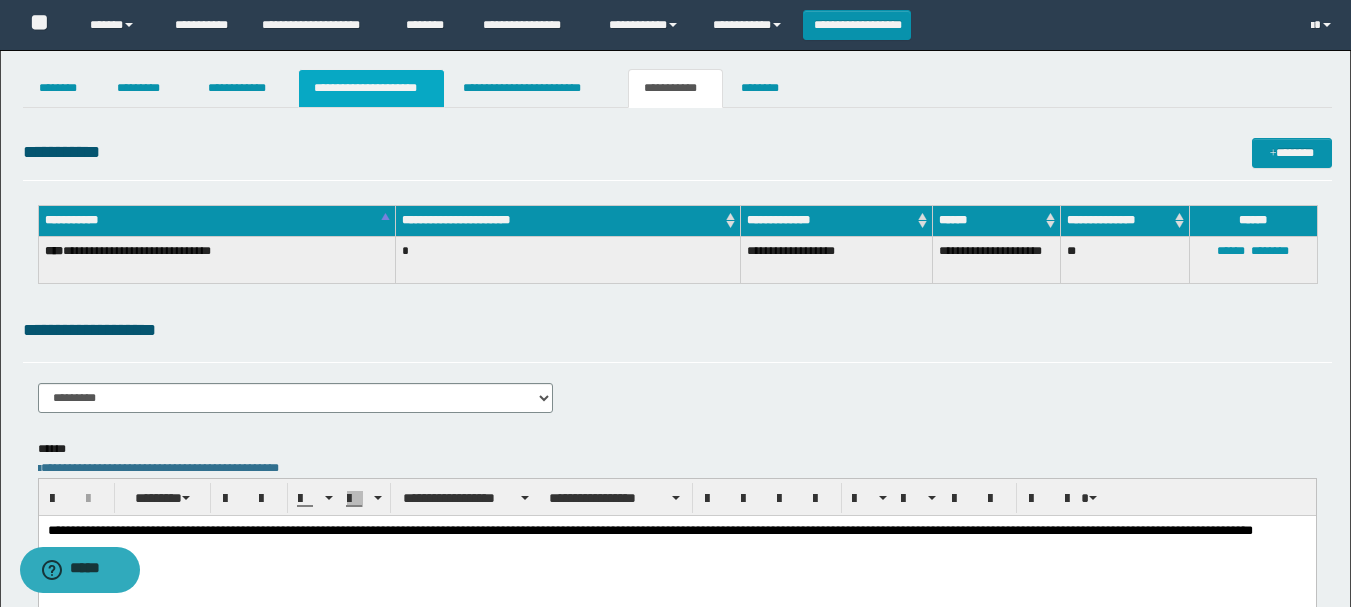 click on "**********" at bounding box center (371, 88) 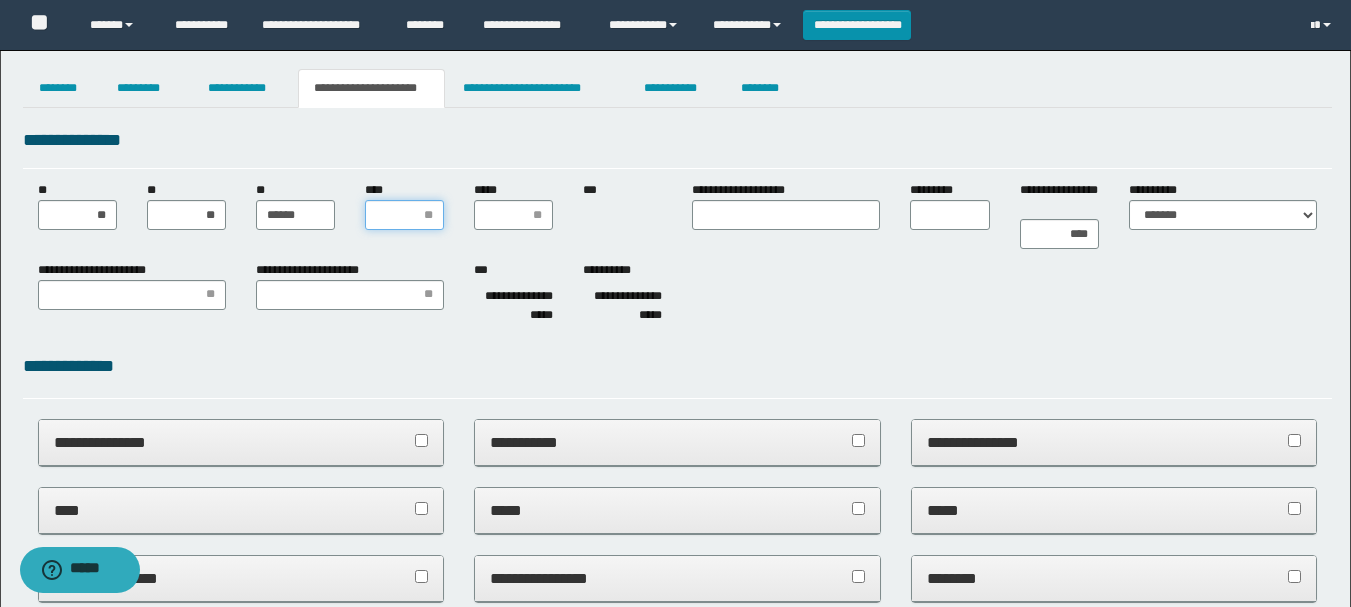 click on "****" at bounding box center [404, 215] 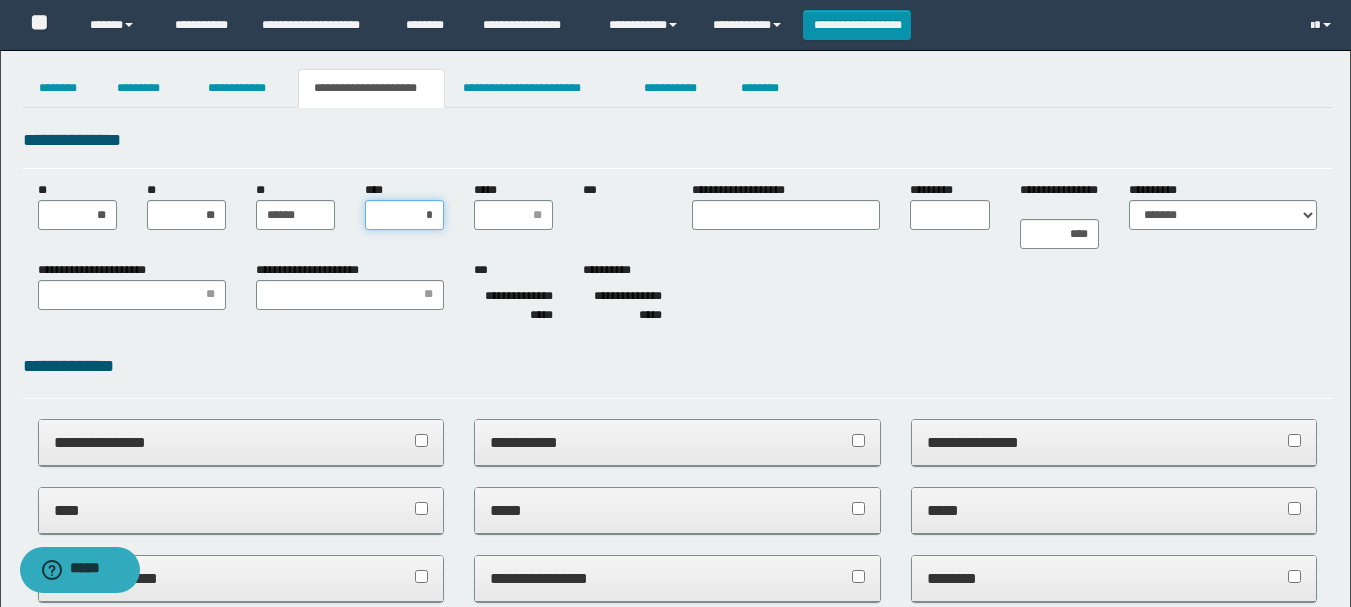 type on "**" 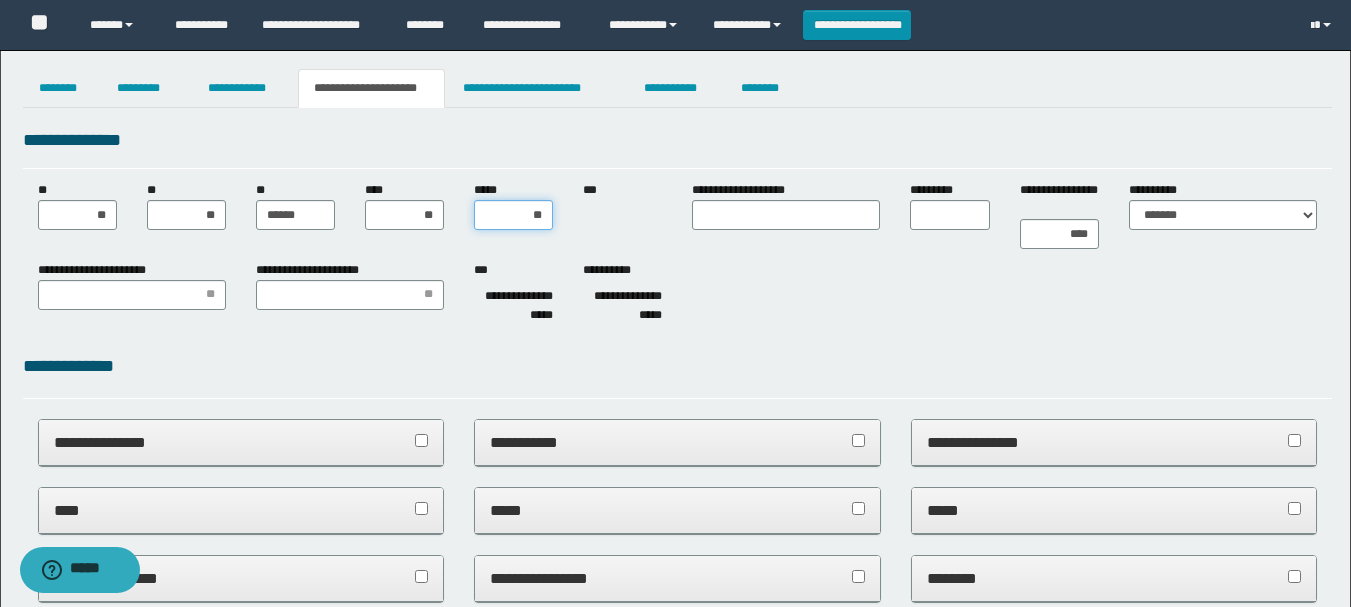 type on "***" 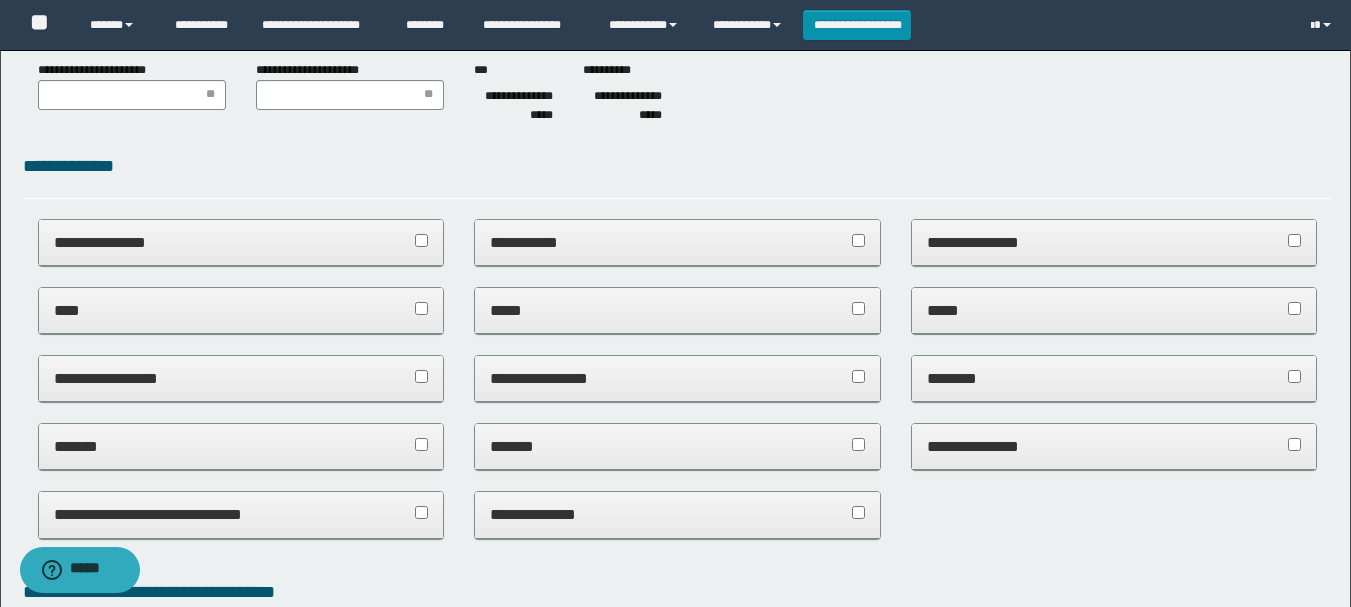 scroll, scrollTop: 0, scrollLeft: 0, axis: both 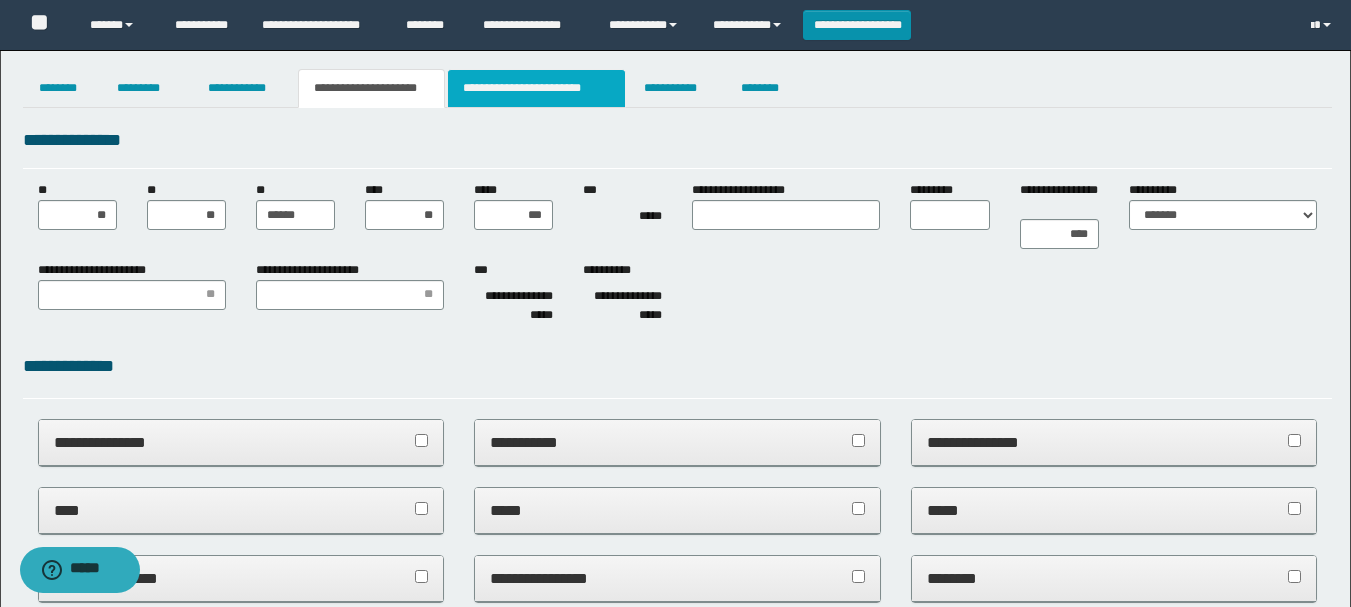 click on "**********" at bounding box center (537, 88) 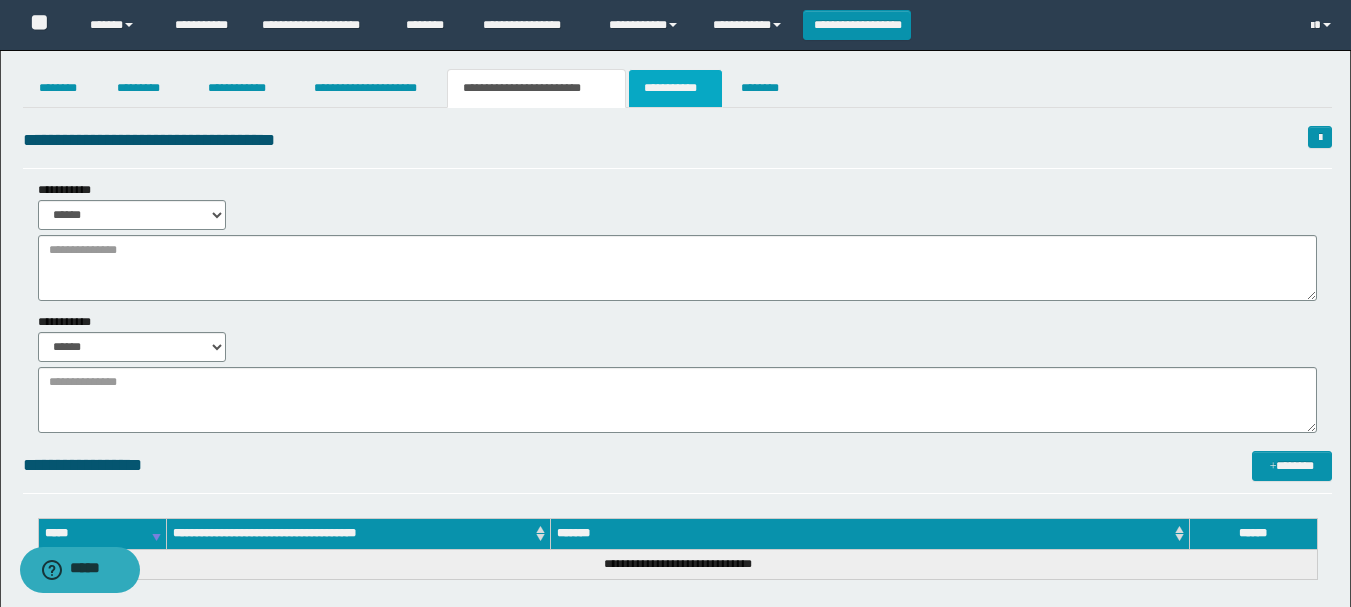 click on "**********" at bounding box center (675, 88) 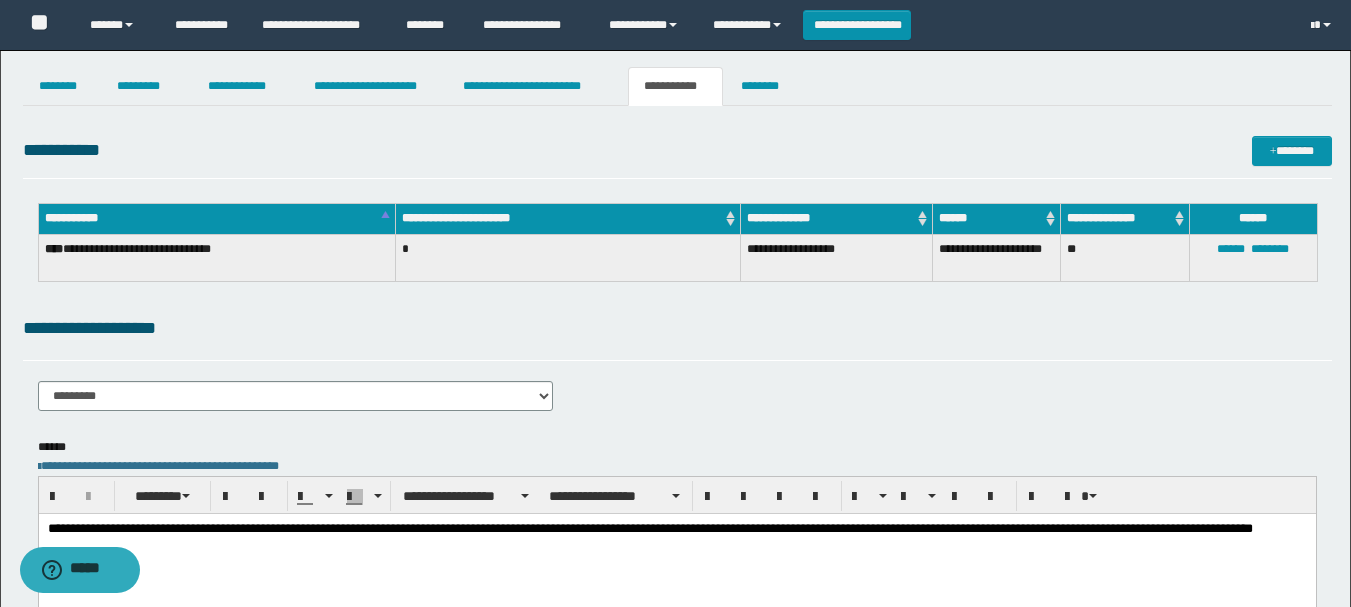 scroll, scrollTop: 0, scrollLeft: 0, axis: both 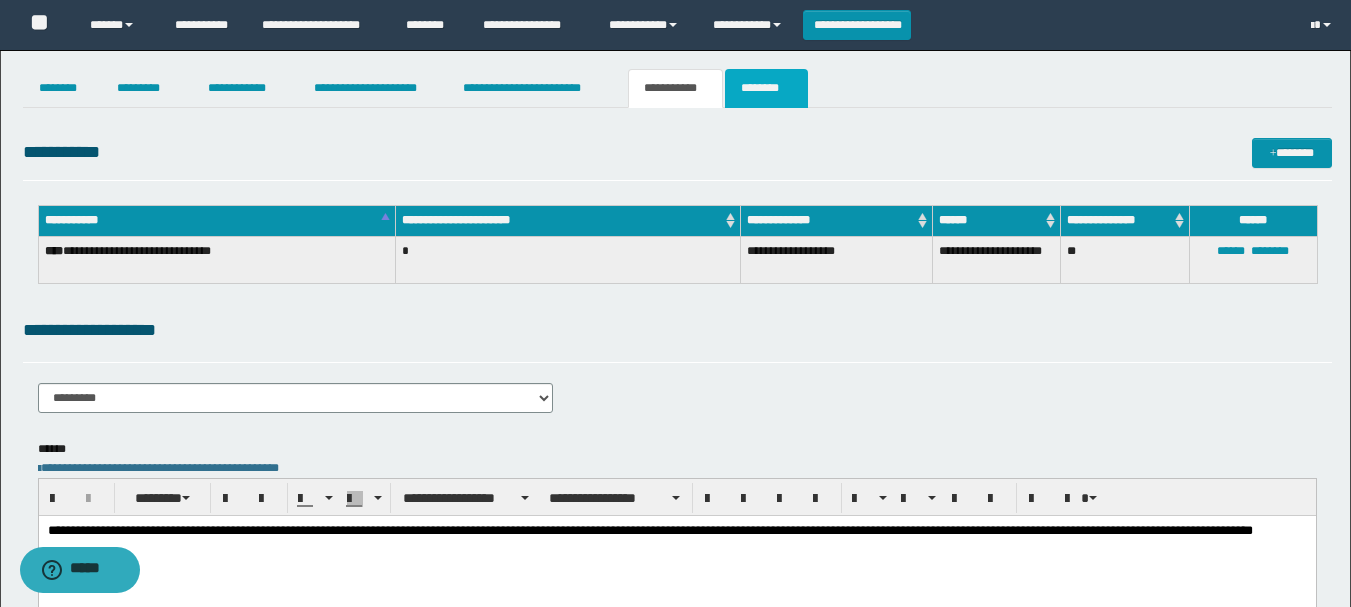 drag, startPoint x: 759, startPoint y: 84, endPoint x: 809, endPoint y: 123, distance: 63.411354 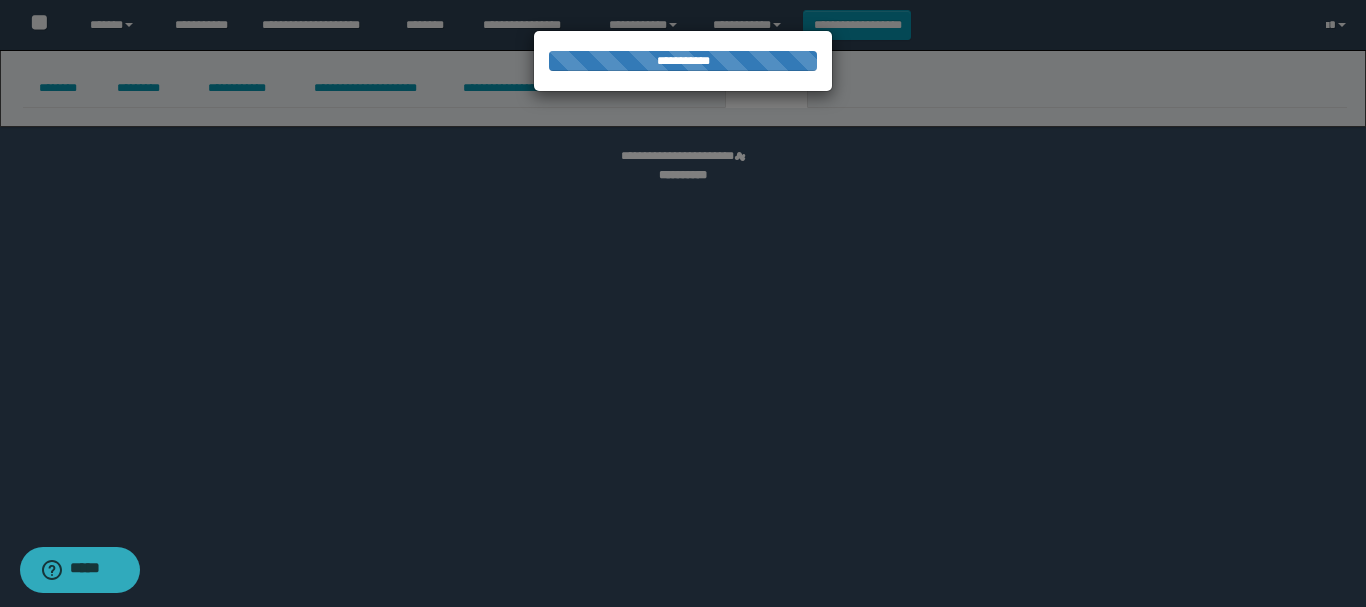 select 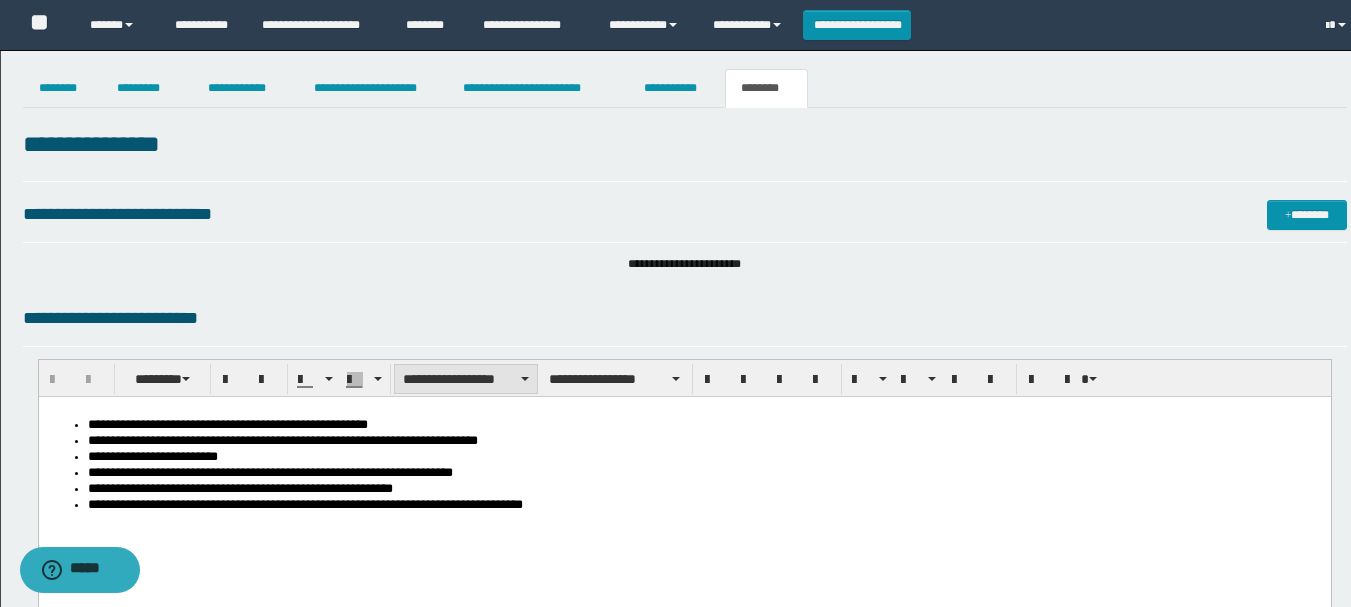 scroll, scrollTop: 0, scrollLeft: 0, axis: both 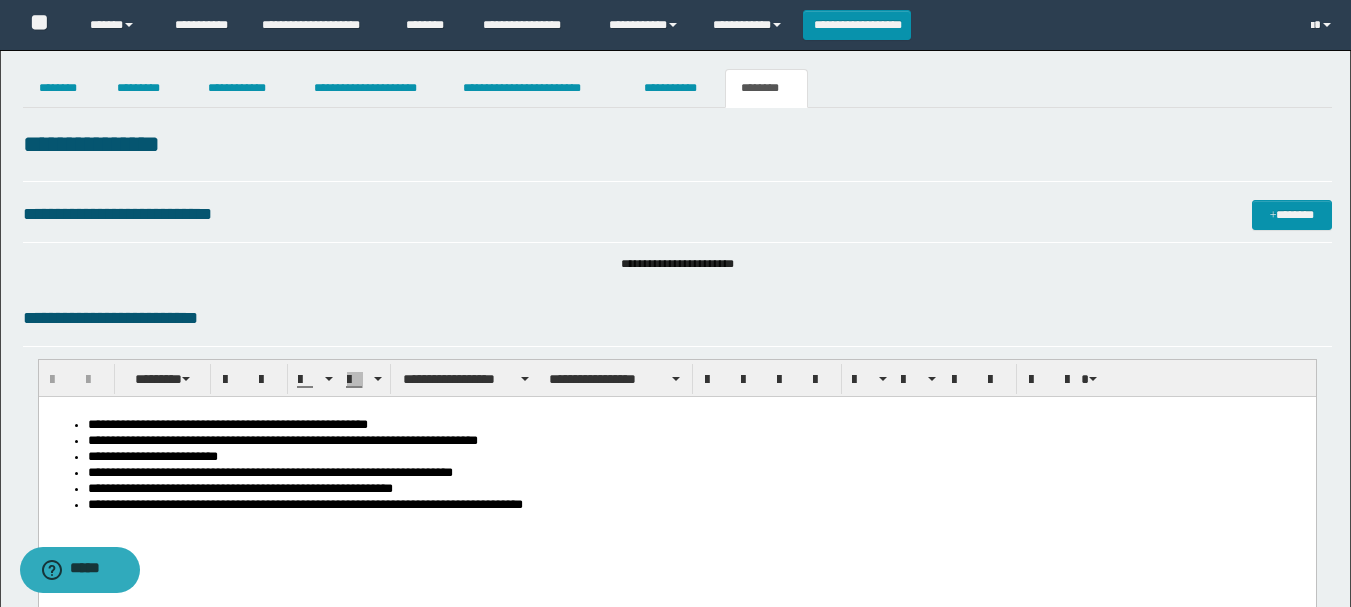 click on "**********" at bounding box center (696, 506) 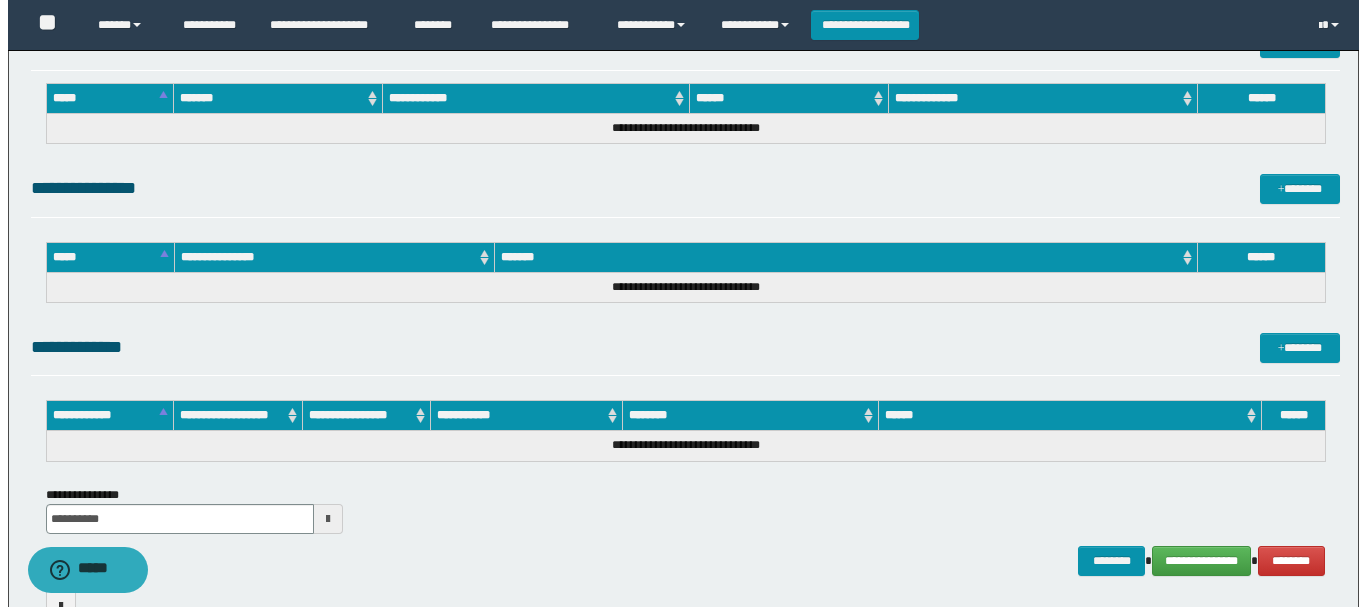 scroll, scrollTop: 1024, scrollLeft: 0, axis: vertical 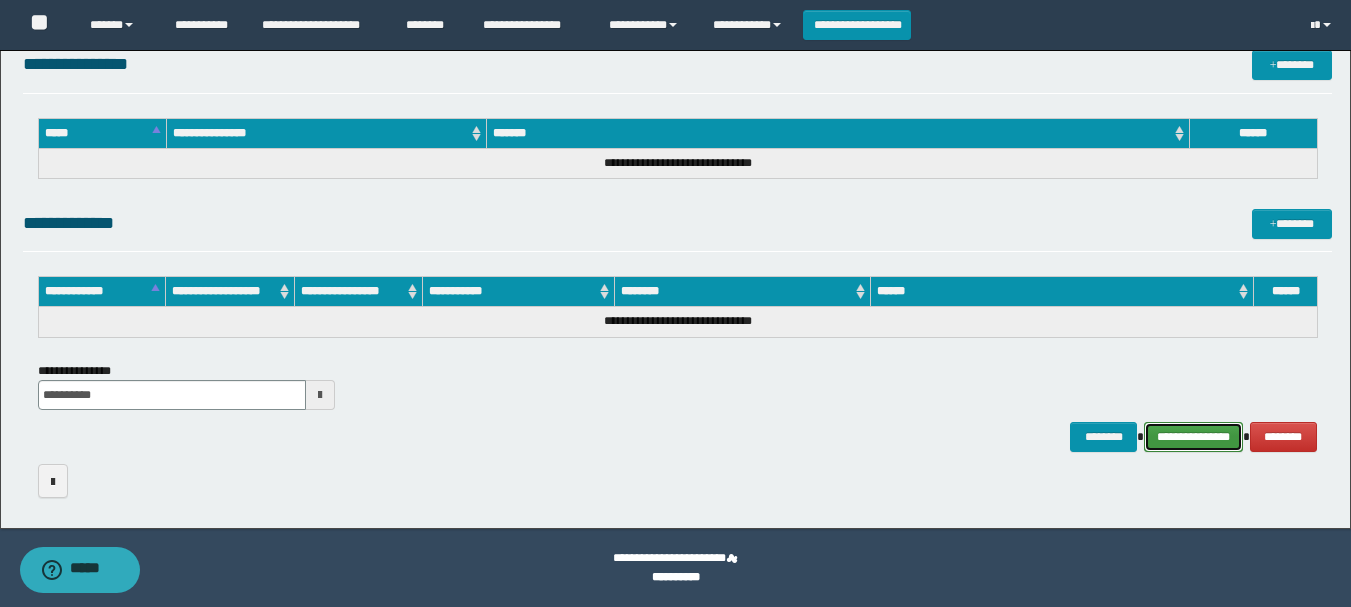 click on "**********" at bounding box center [1193, 437] 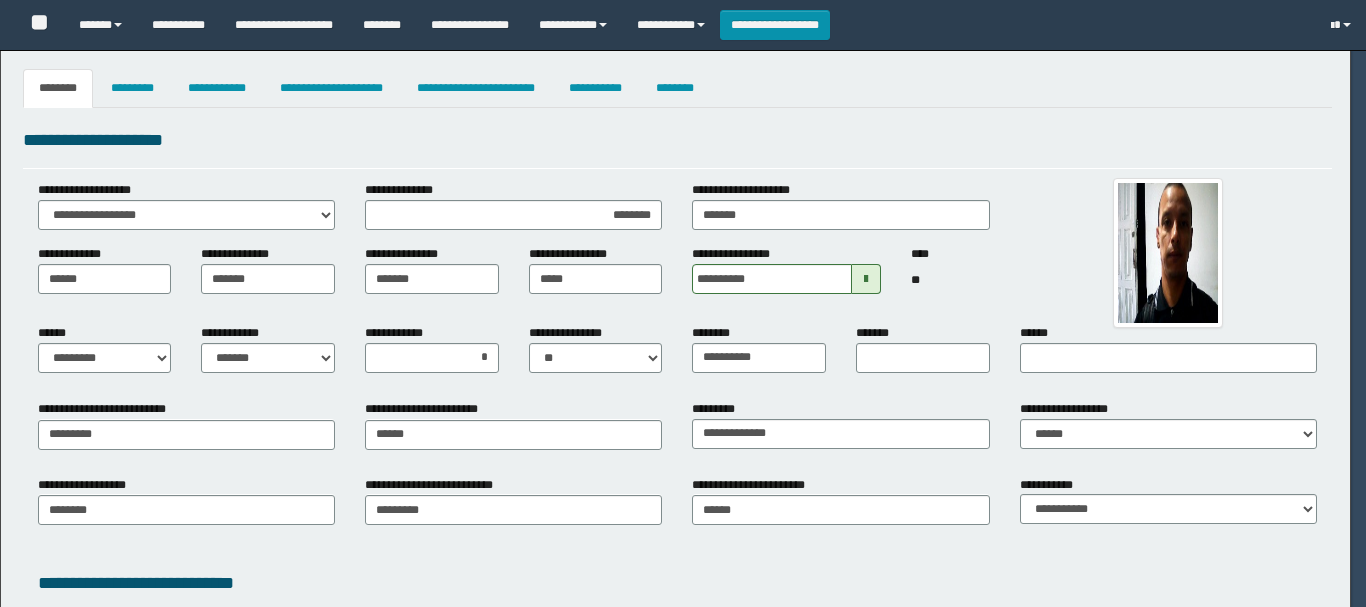 select on "*" 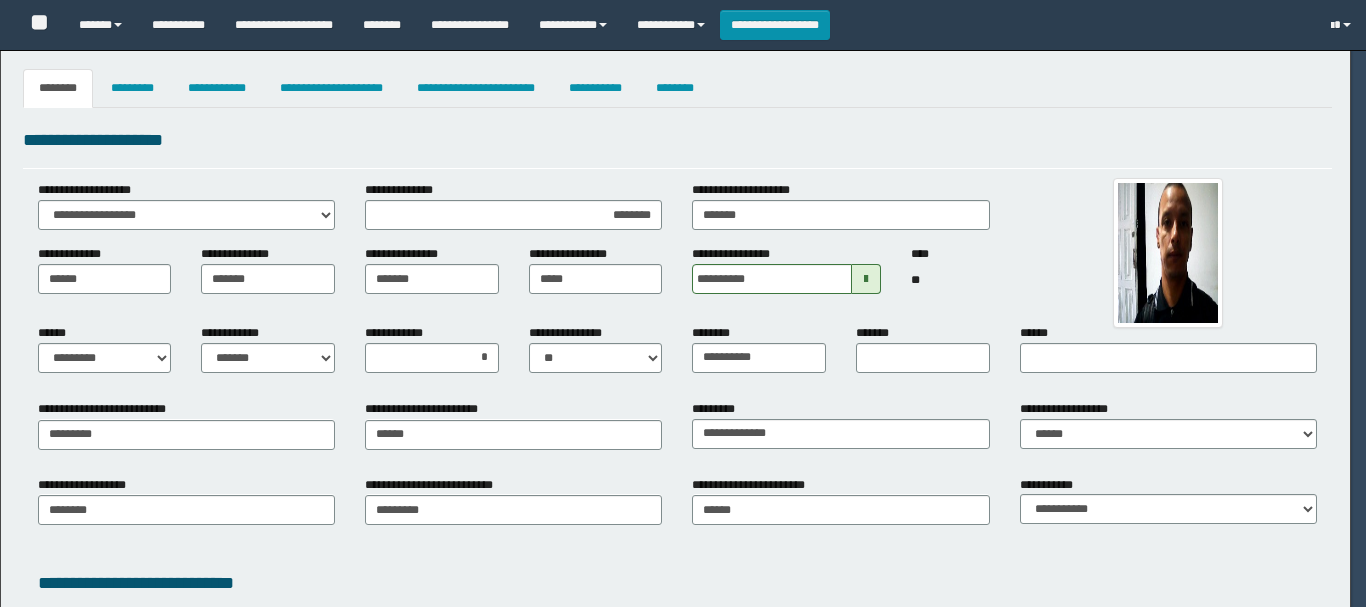 select on "*" 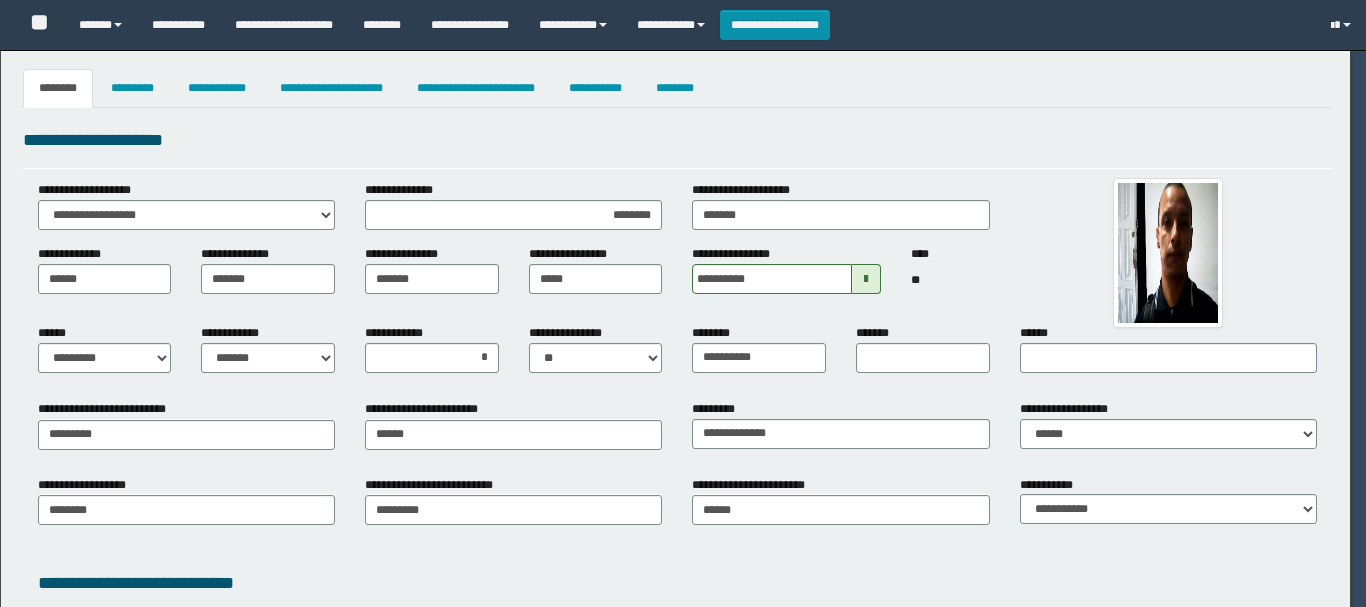select on "*" 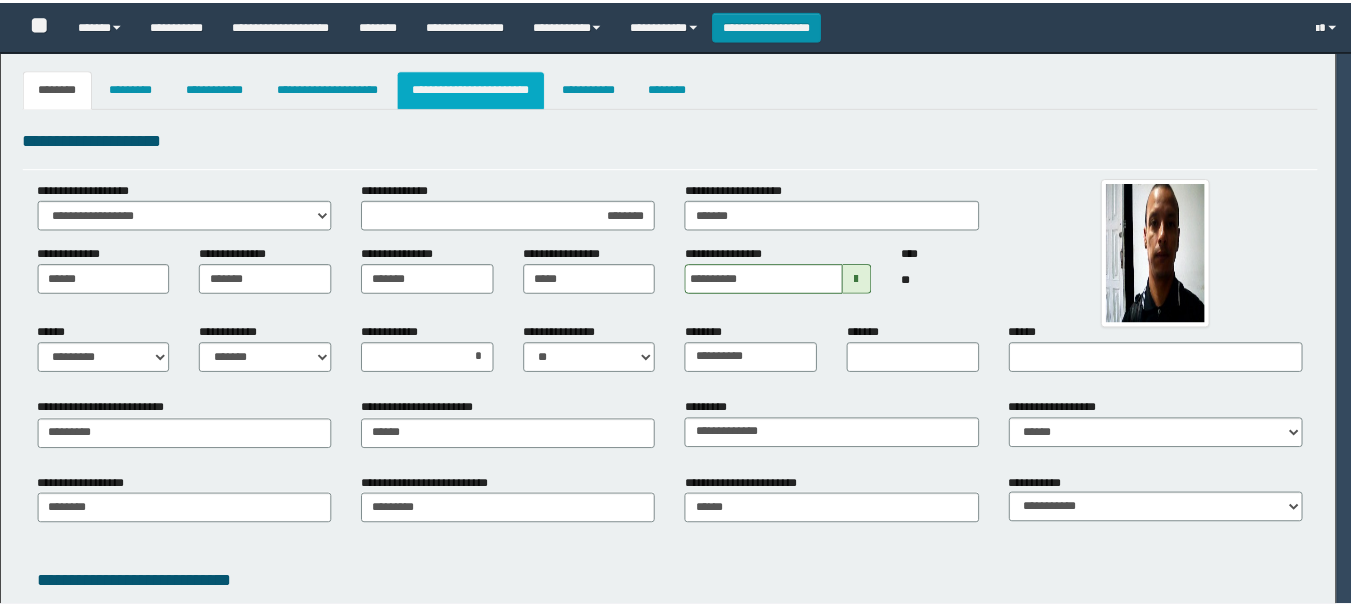 scroll, scrollTop: 0, scrollLeft: 0, axis: both 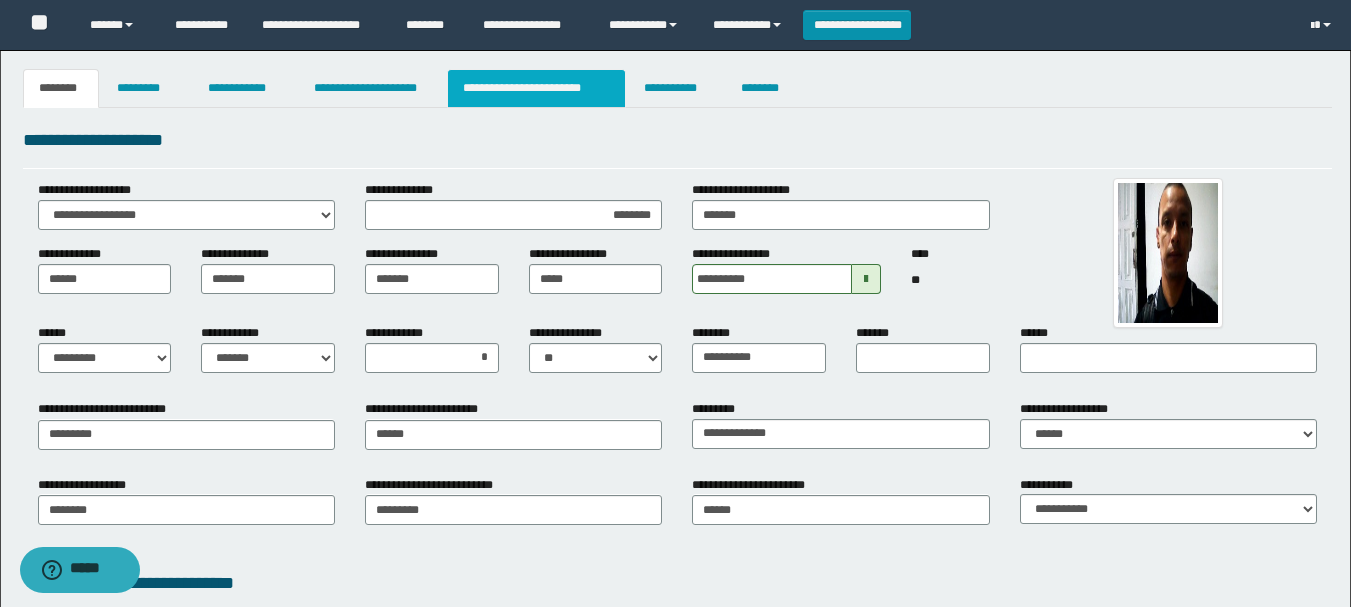 click on "**********" at bounding box center [537, 88] 